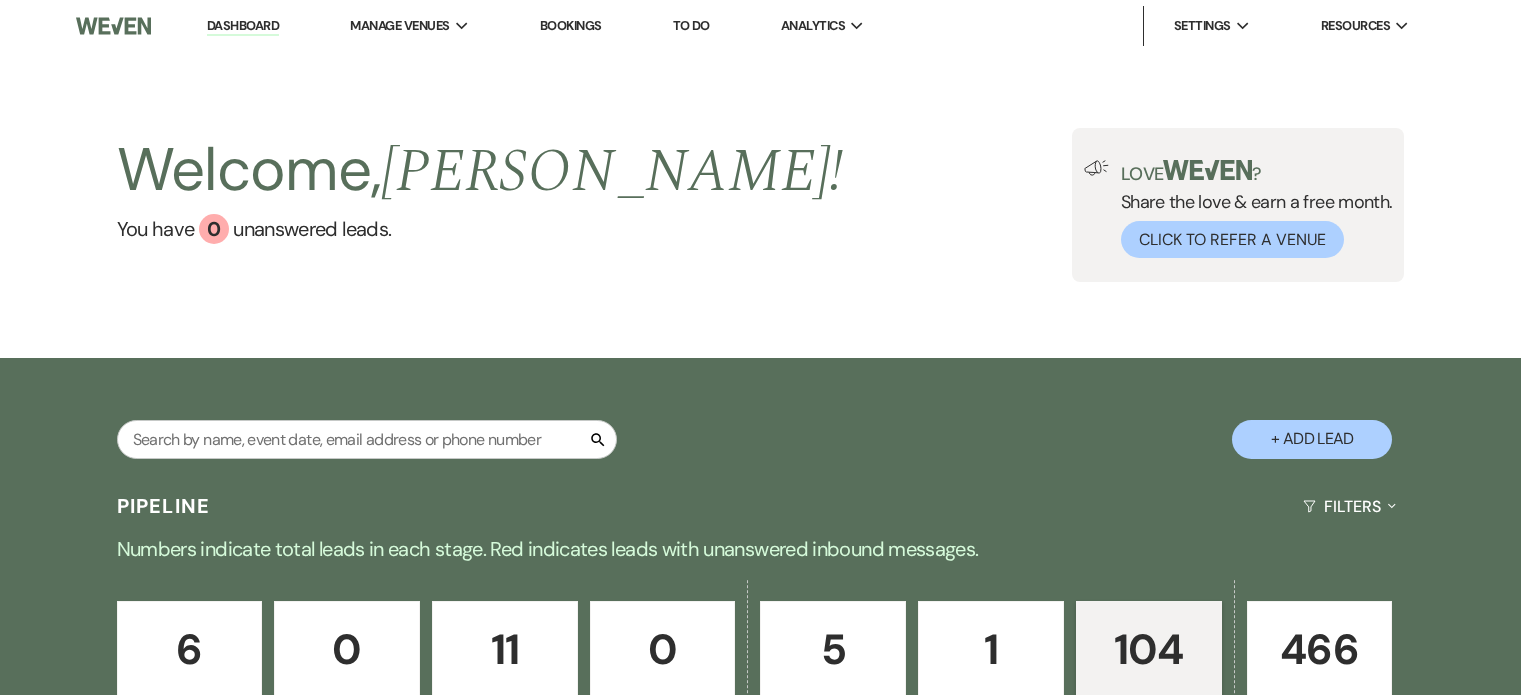 scroll, scrollTop: 723, scrollLeft: 0, axis: vertical 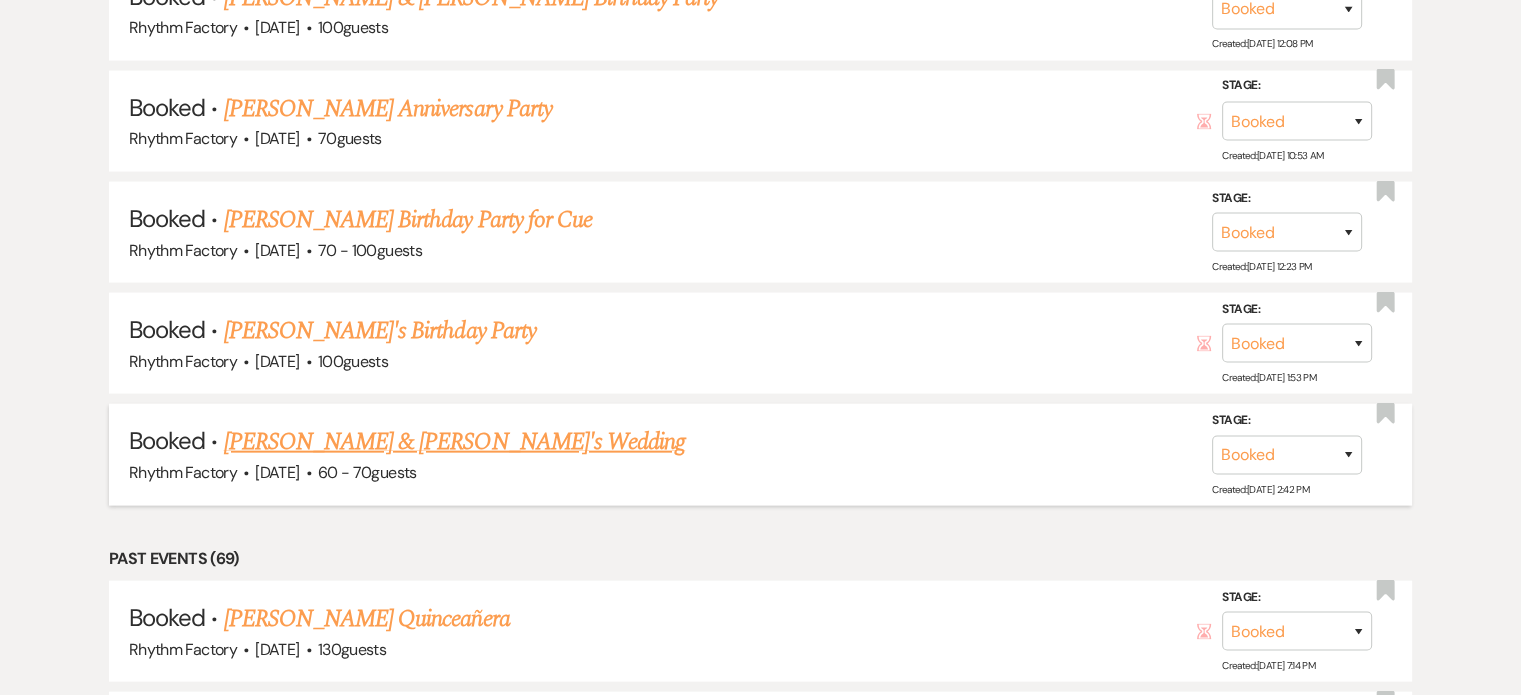 click on "[PERSON_NAME] & [PERSON_NAME]'s Wedding" at bounding box center [455, 442] 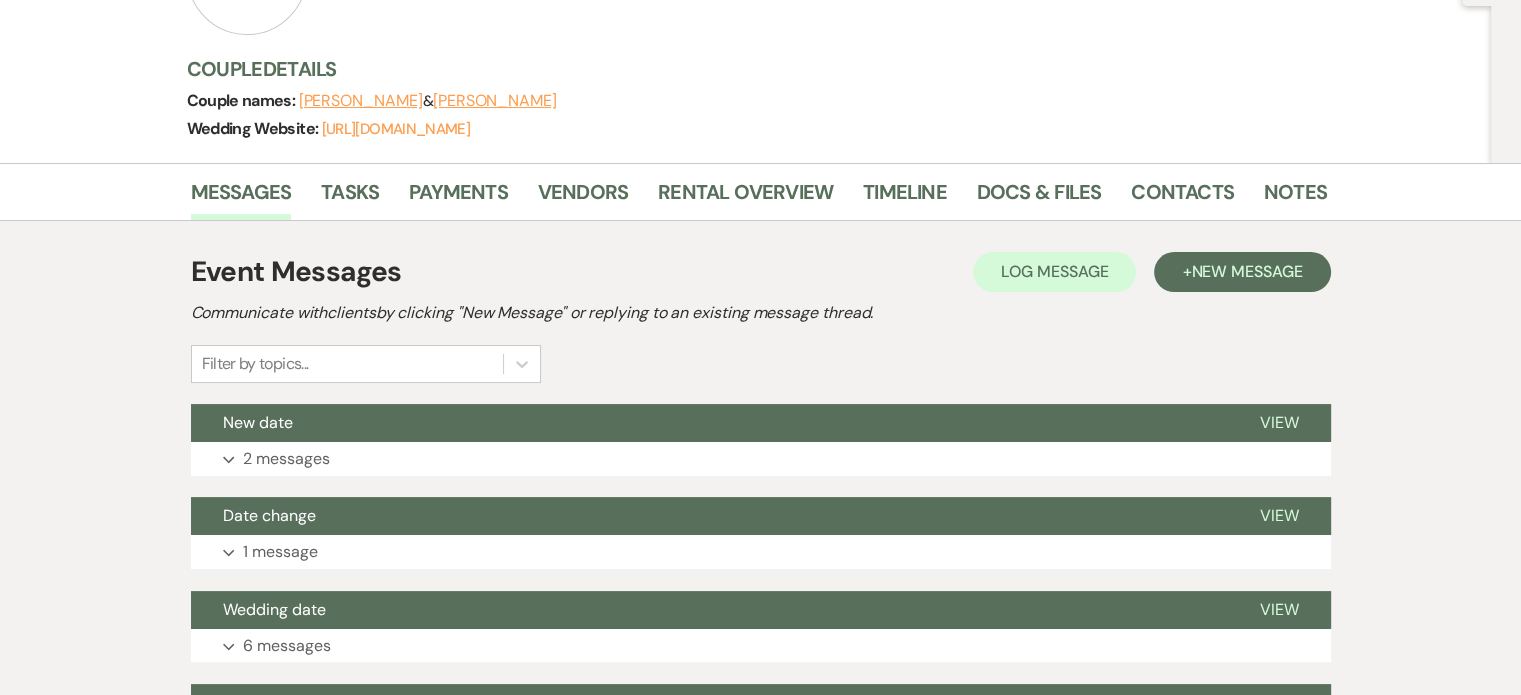 scroll, scrollTop: 0, scrollLeft: 0, axis: both 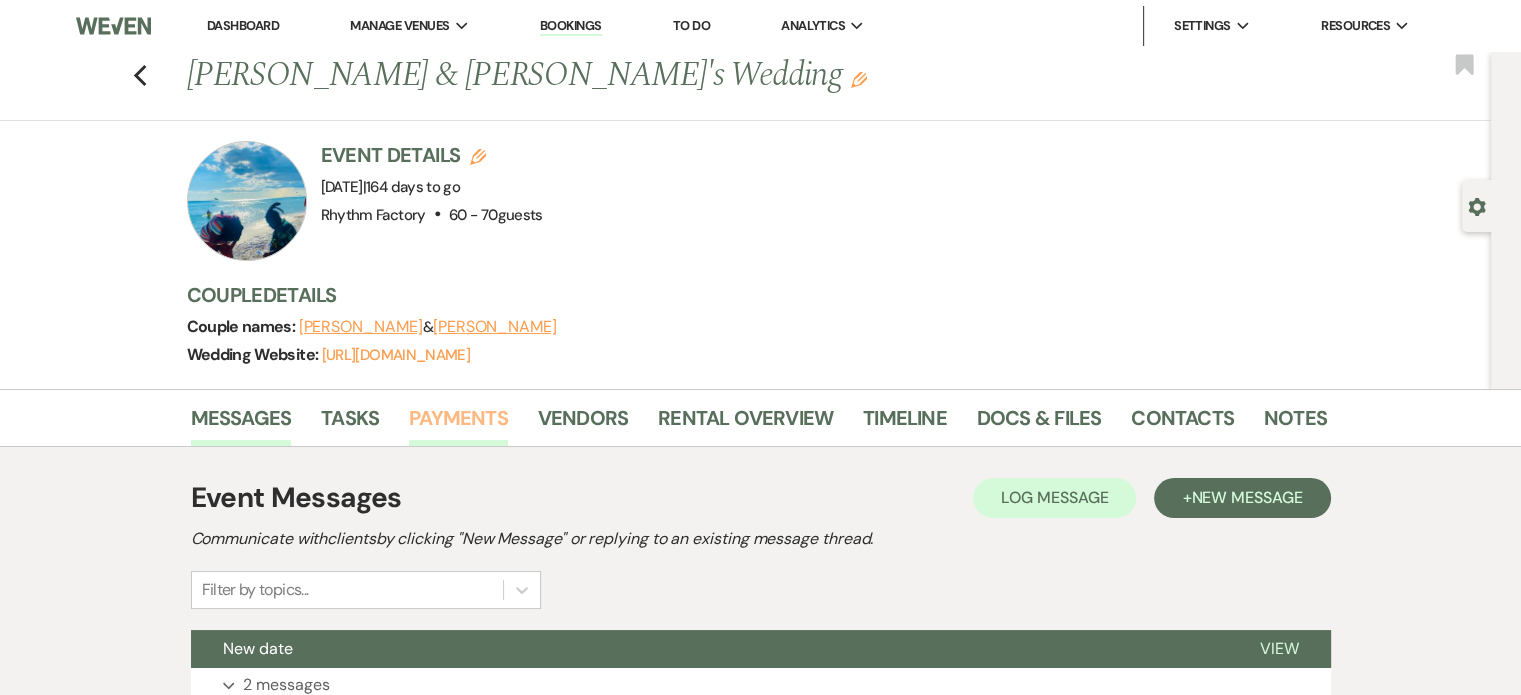 click on "Payments" at bounding box center [458, 424] 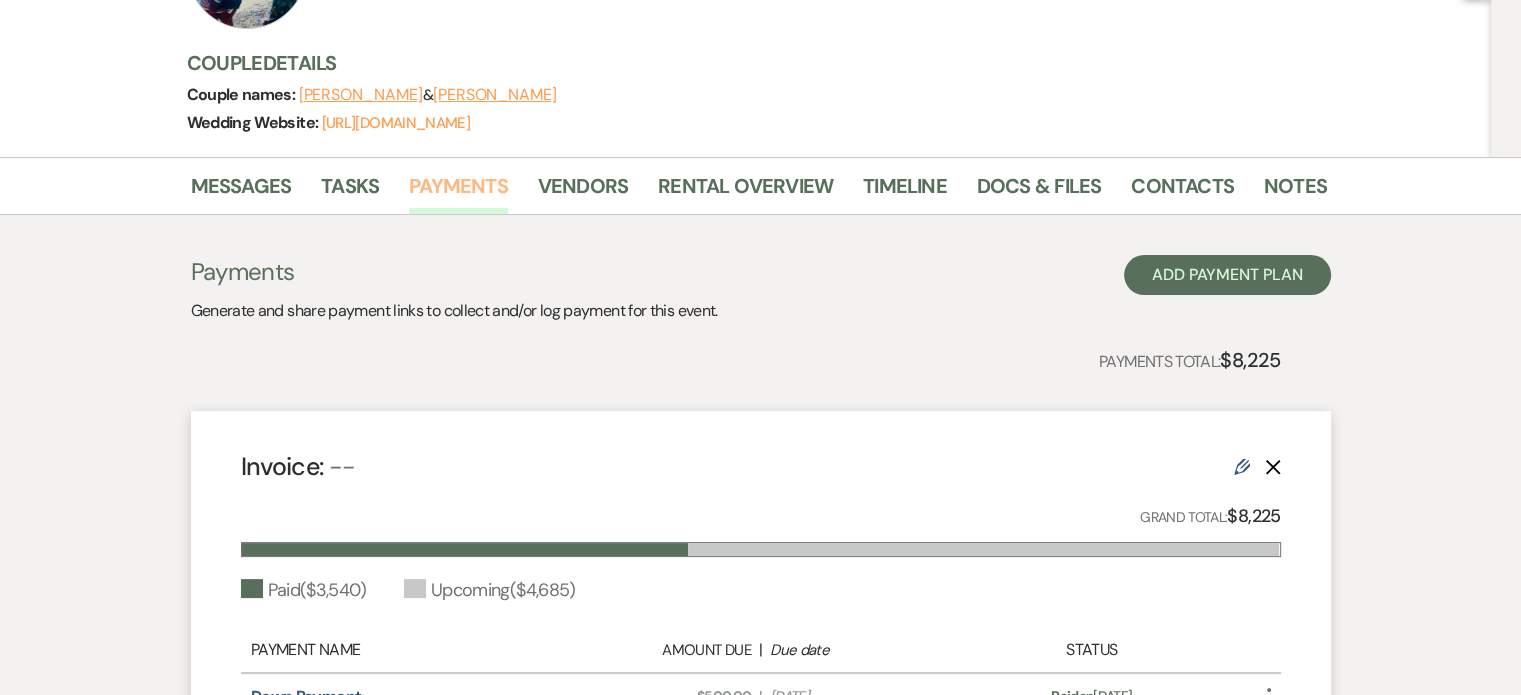 scroll, scrollTop: 400, scrollLeft: 0, axis: vertical 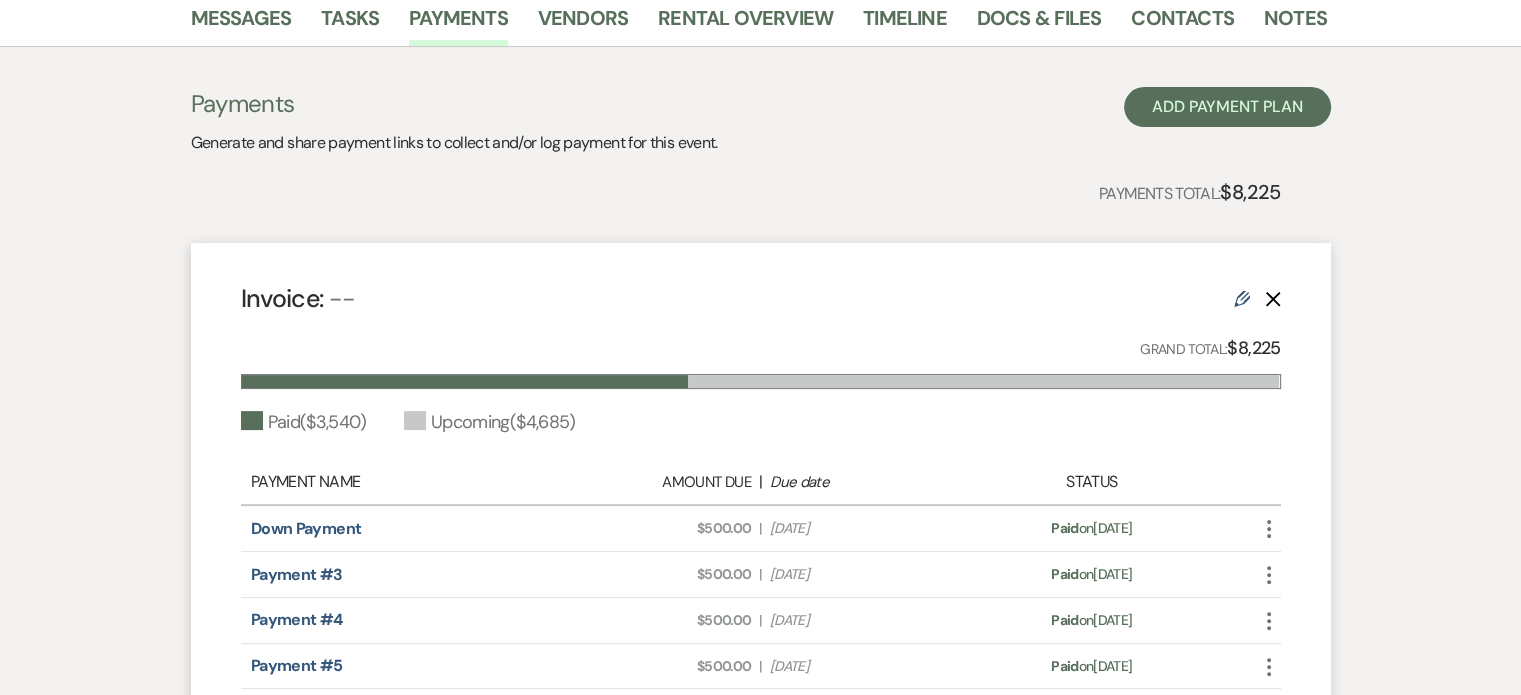 click on "Edit" 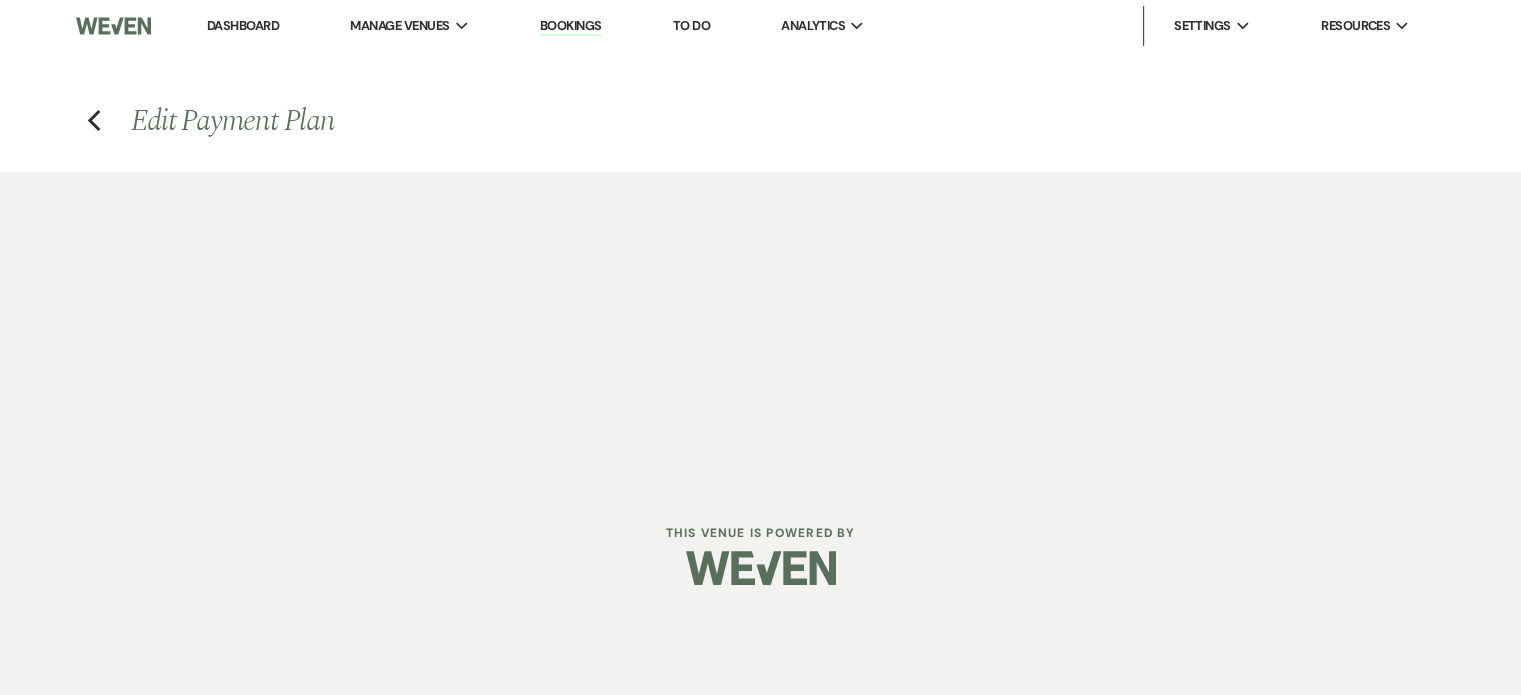 select on "1" 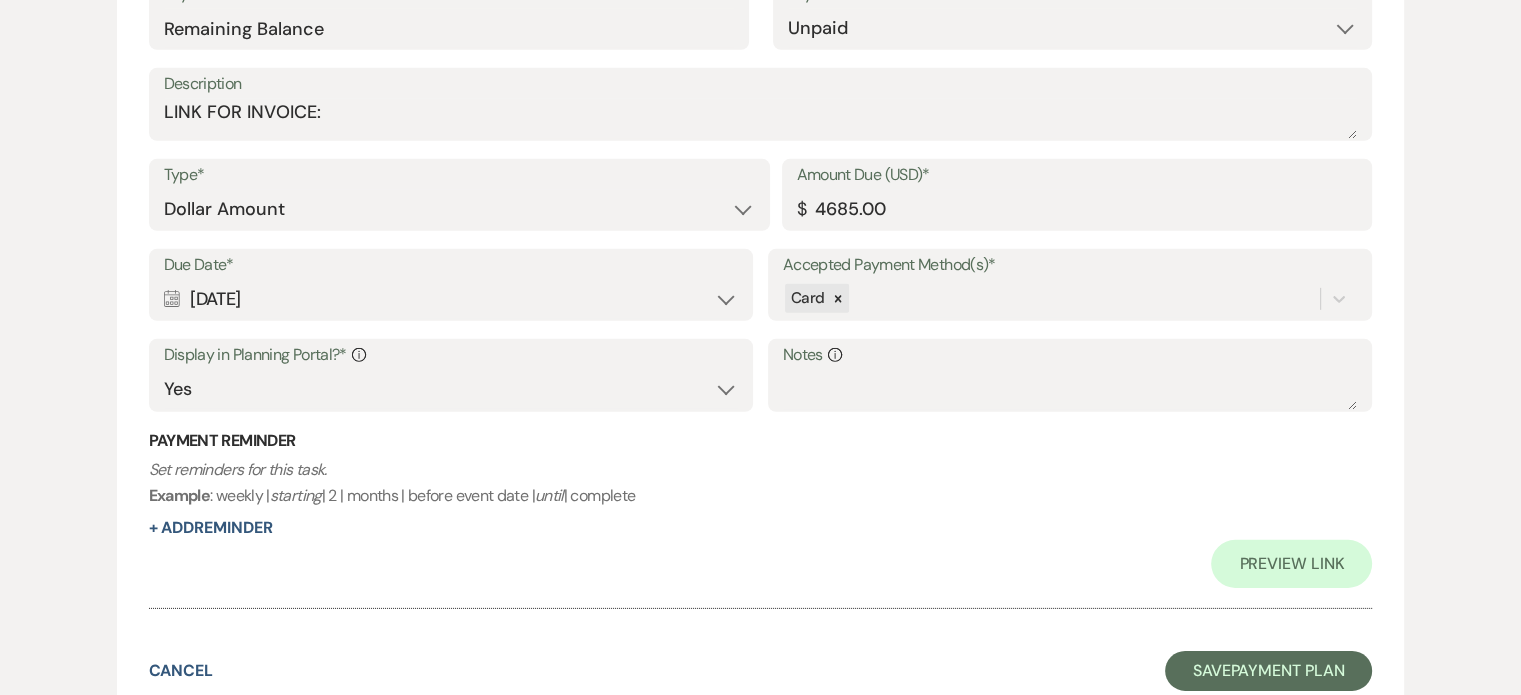 scroll, scrollTop: 5842, scrollLeft: 0, axis: vertical 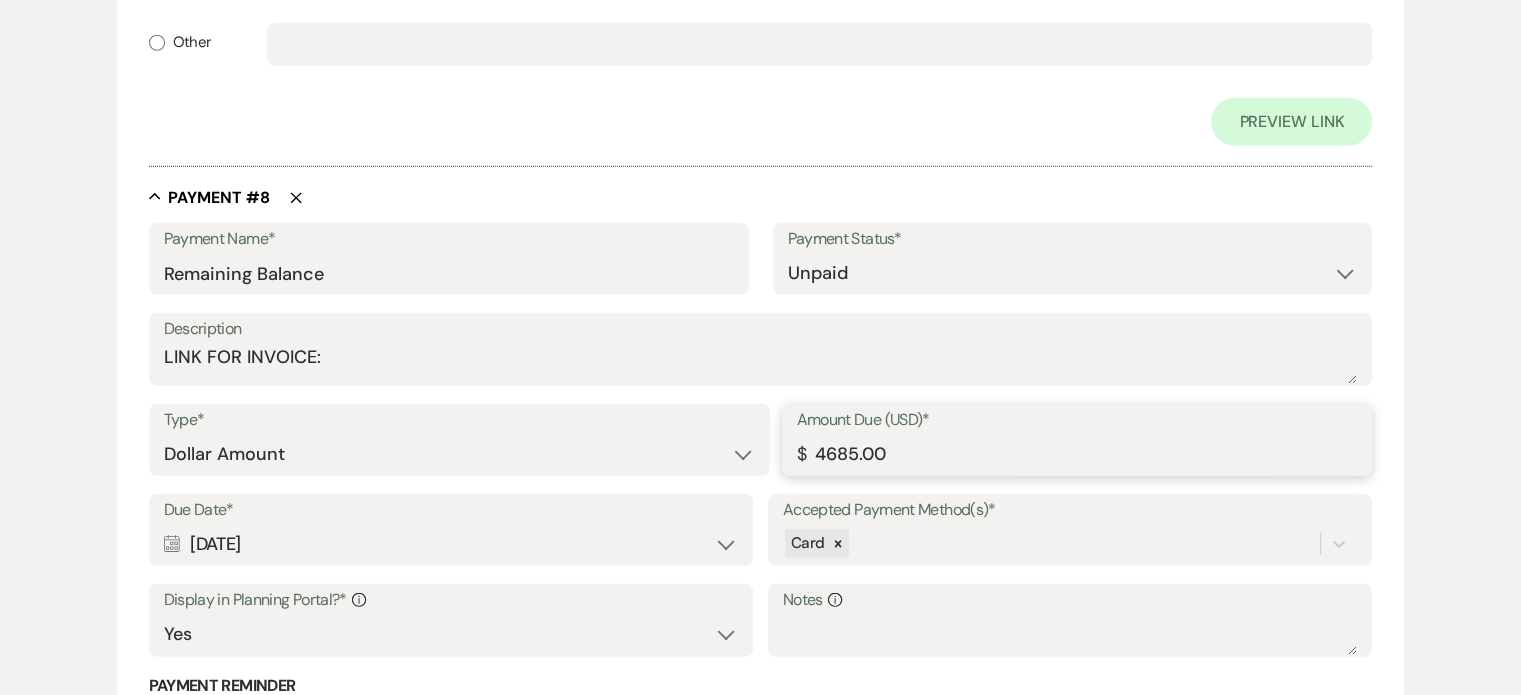 click on "4685.00" at bounding box center [1077, 454] 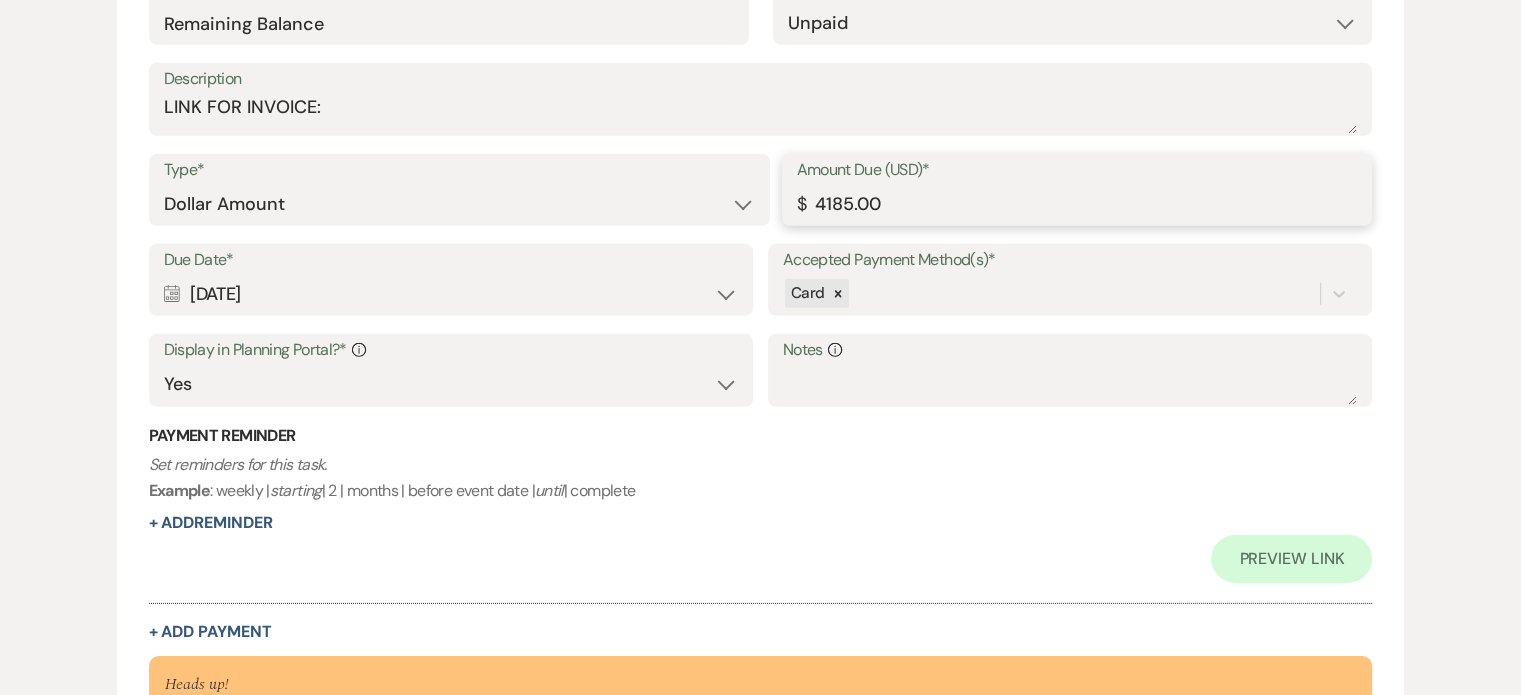 scroll, scrollTop: 6242, scrollLeft: 0, axis: vertical 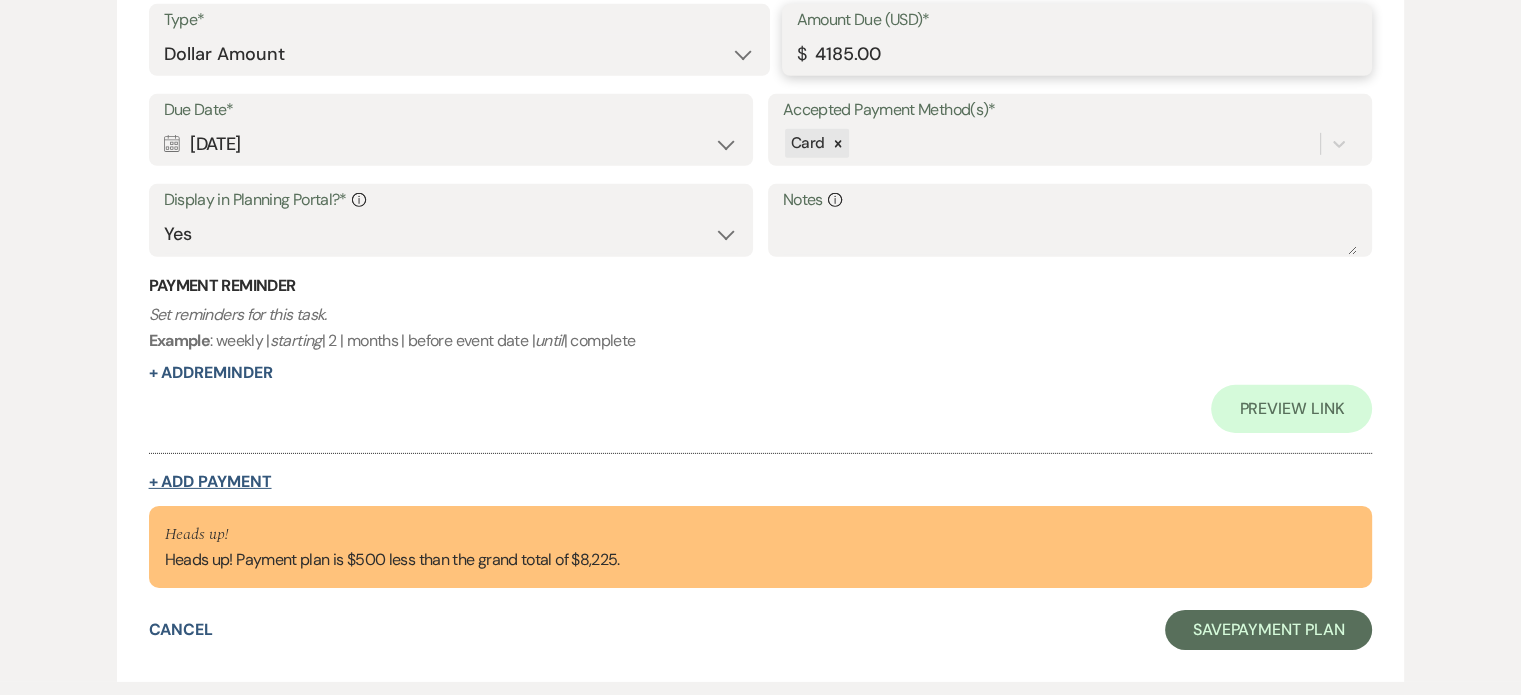 type on "4185.00" 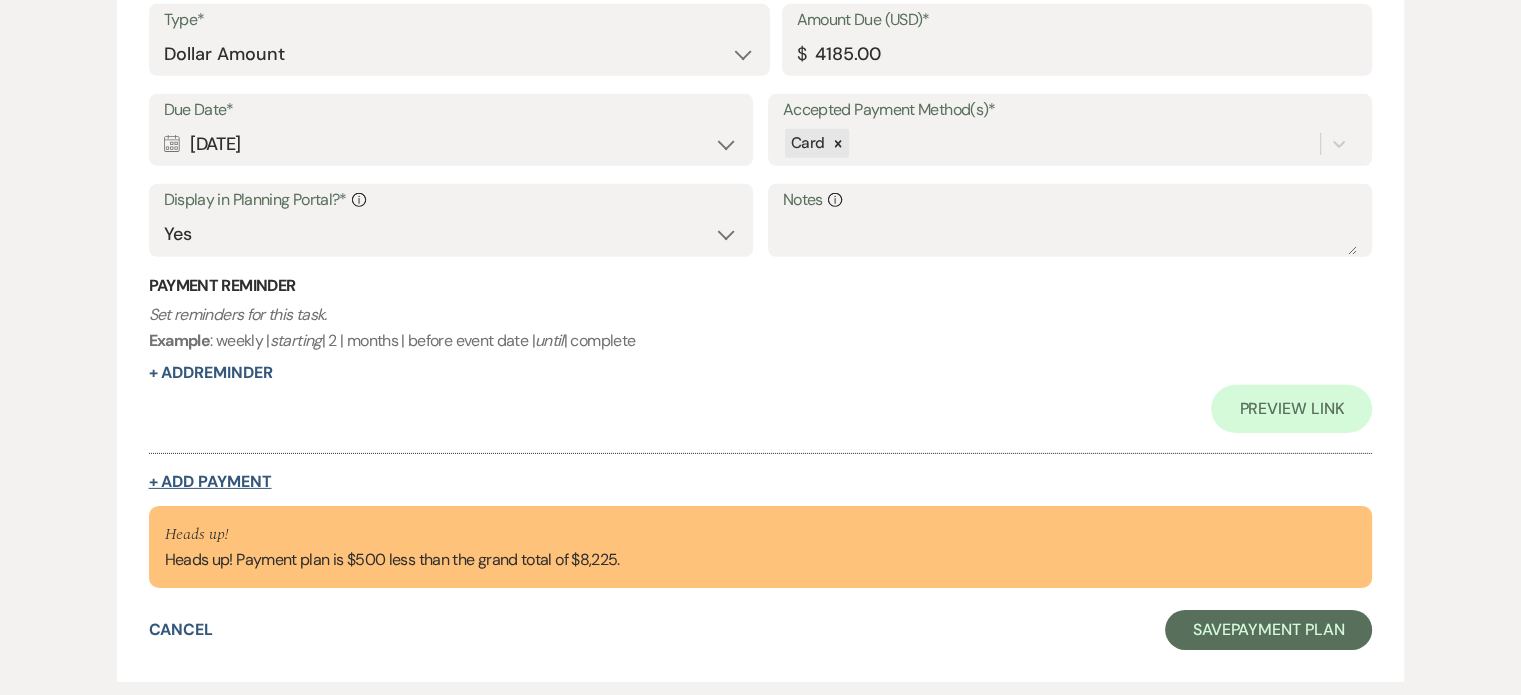 click on "+ Add Payment" at bounding box center (210, 482) 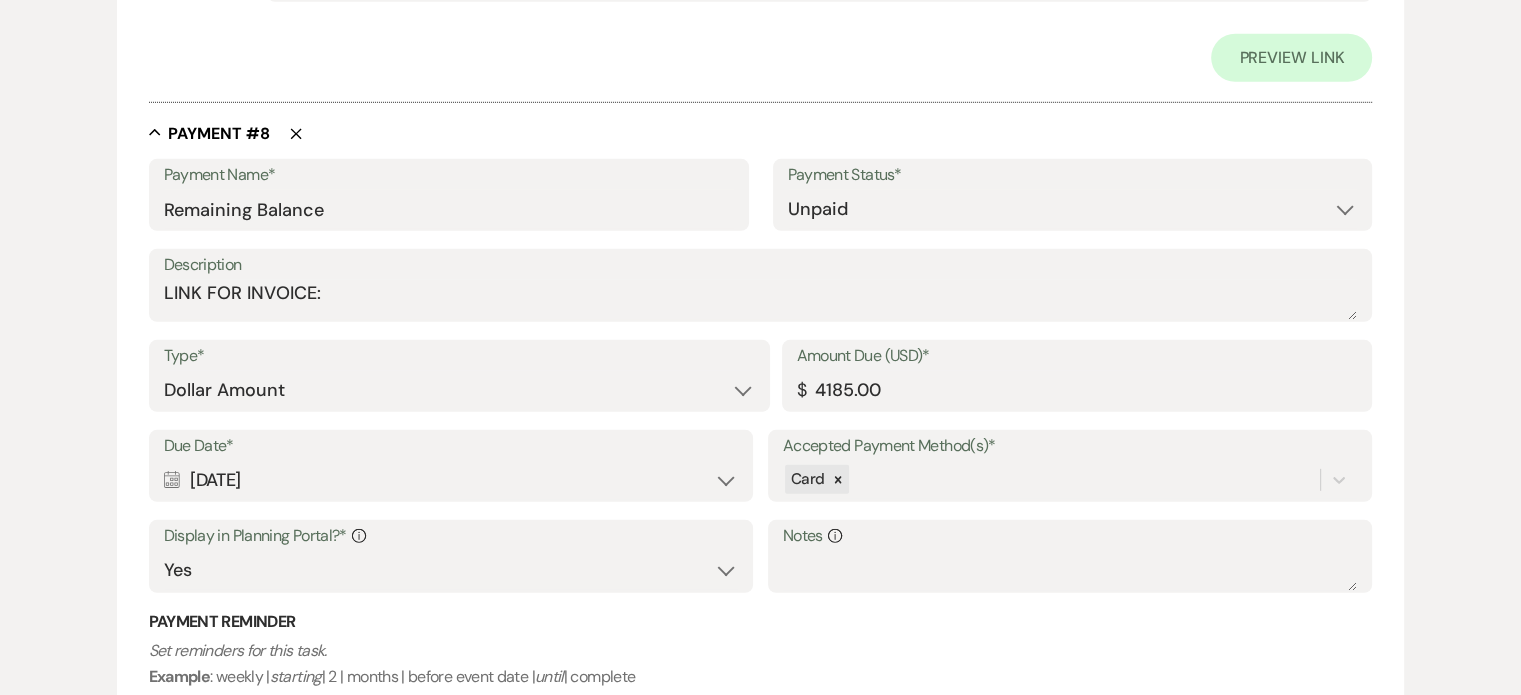 select on "2" 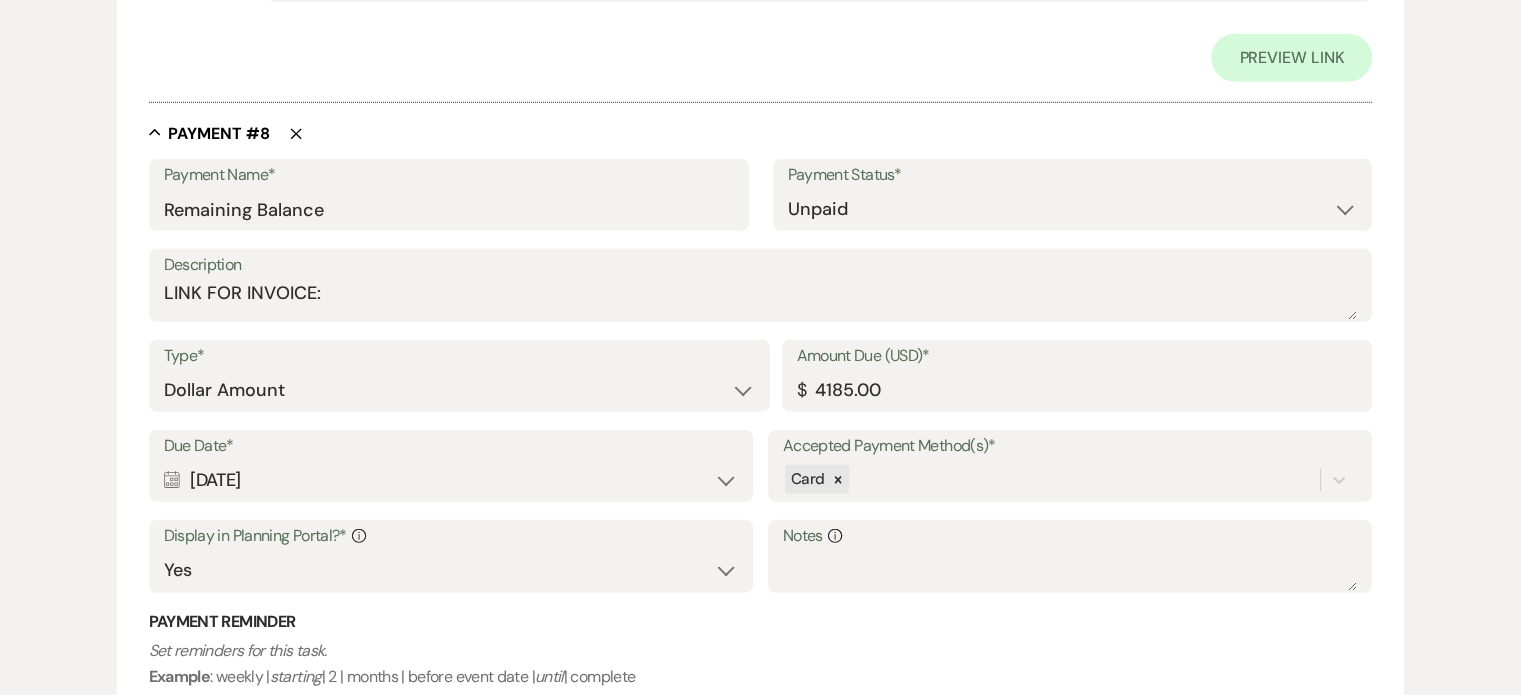 select on "flat" 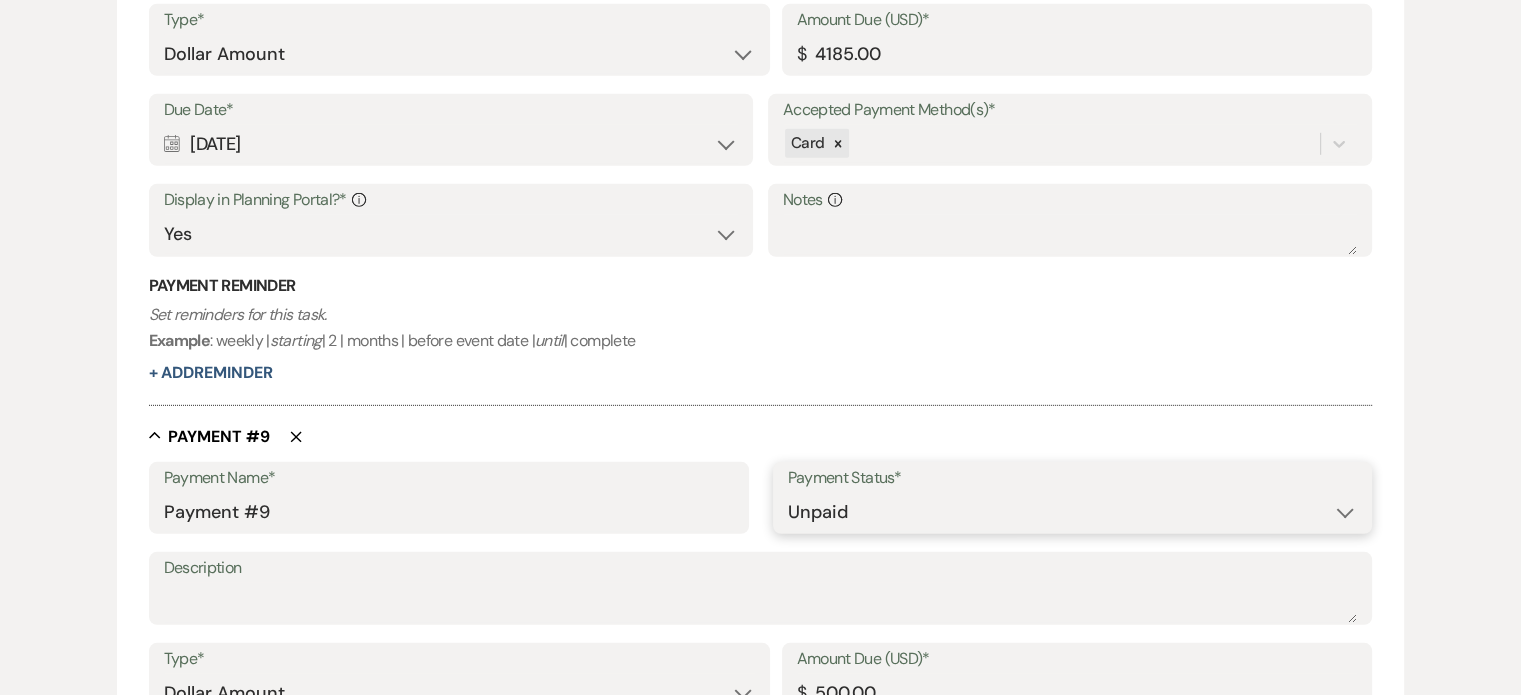 click on "Paid Unpaid" at bounding box center (1073, 512) 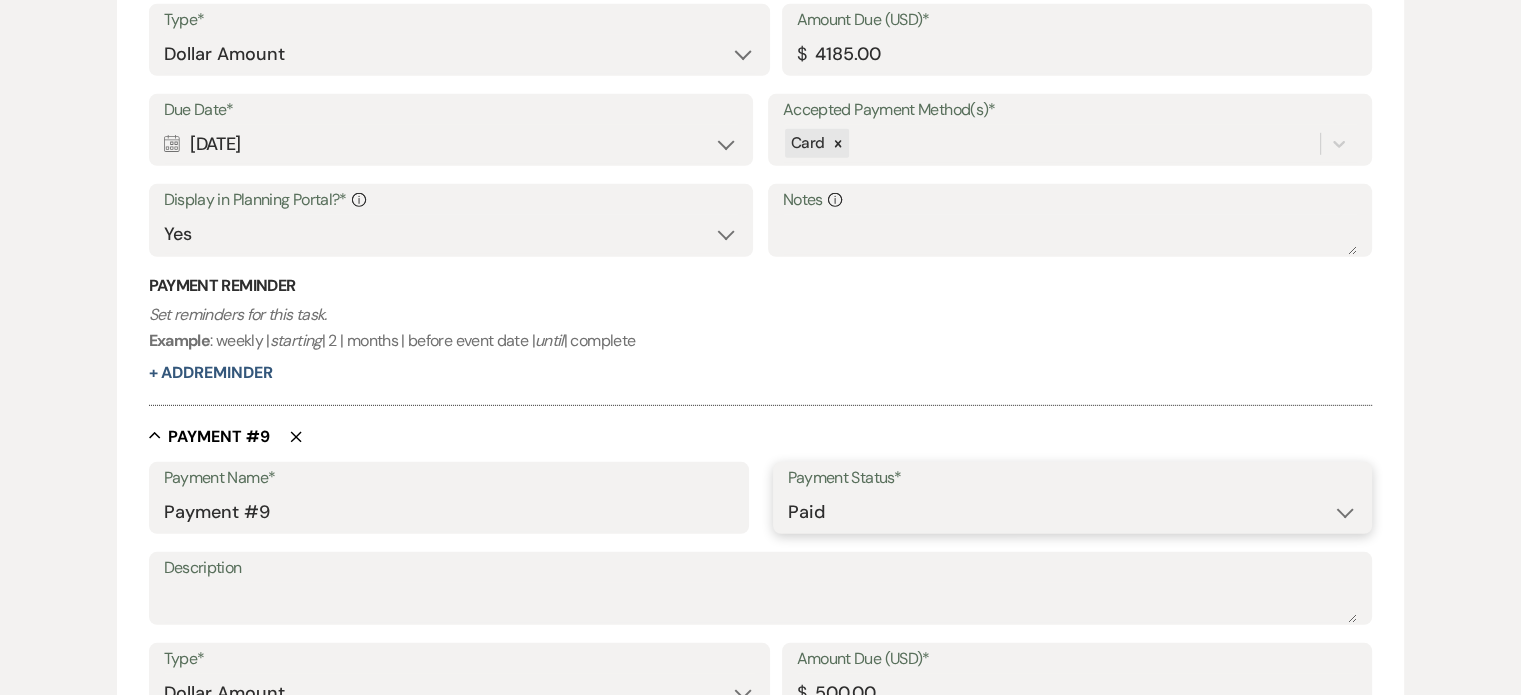 click on "Paid Unpaid" at bounding box center [1073, 512] 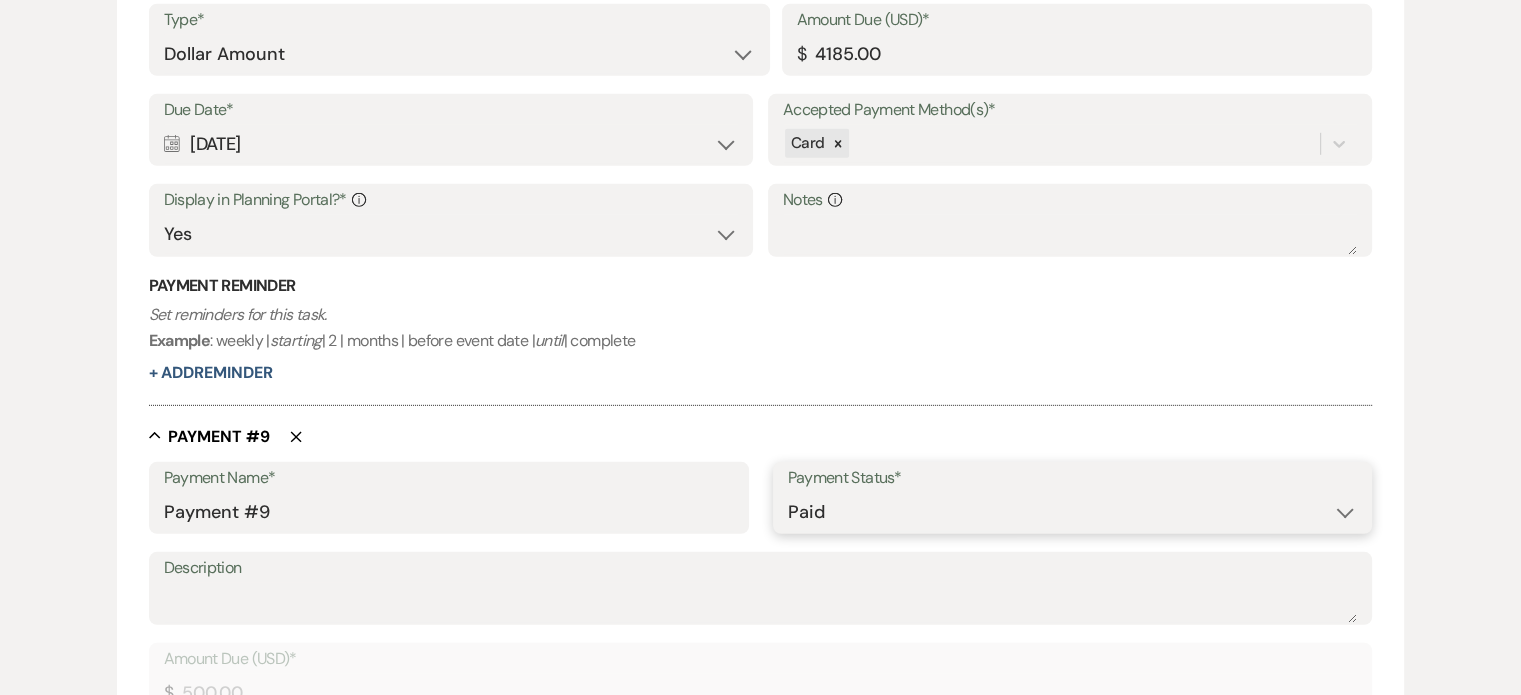 scroll, scrollTop: 6306, scrollLeft: 0, axis: vertical 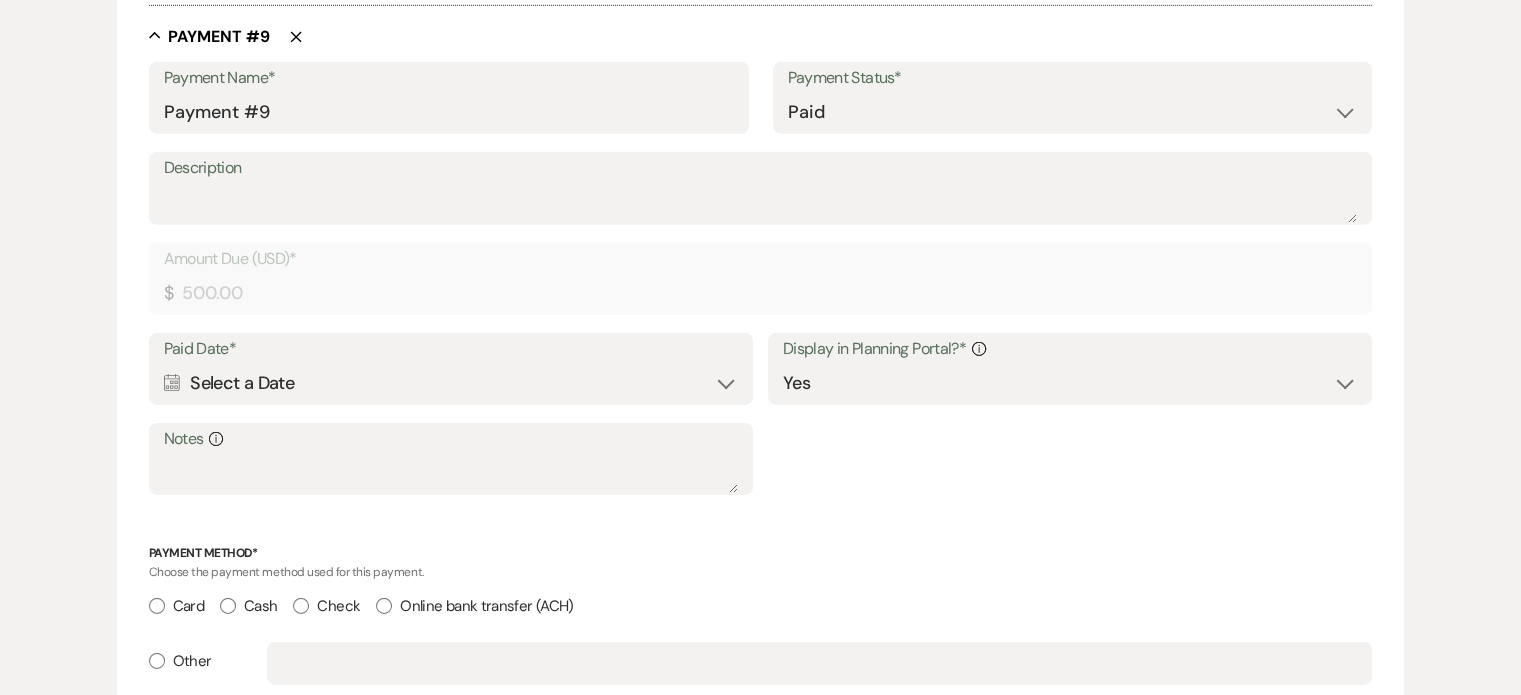 click on "Calendar Select a Date Expand" at bounding box center (451, 383) 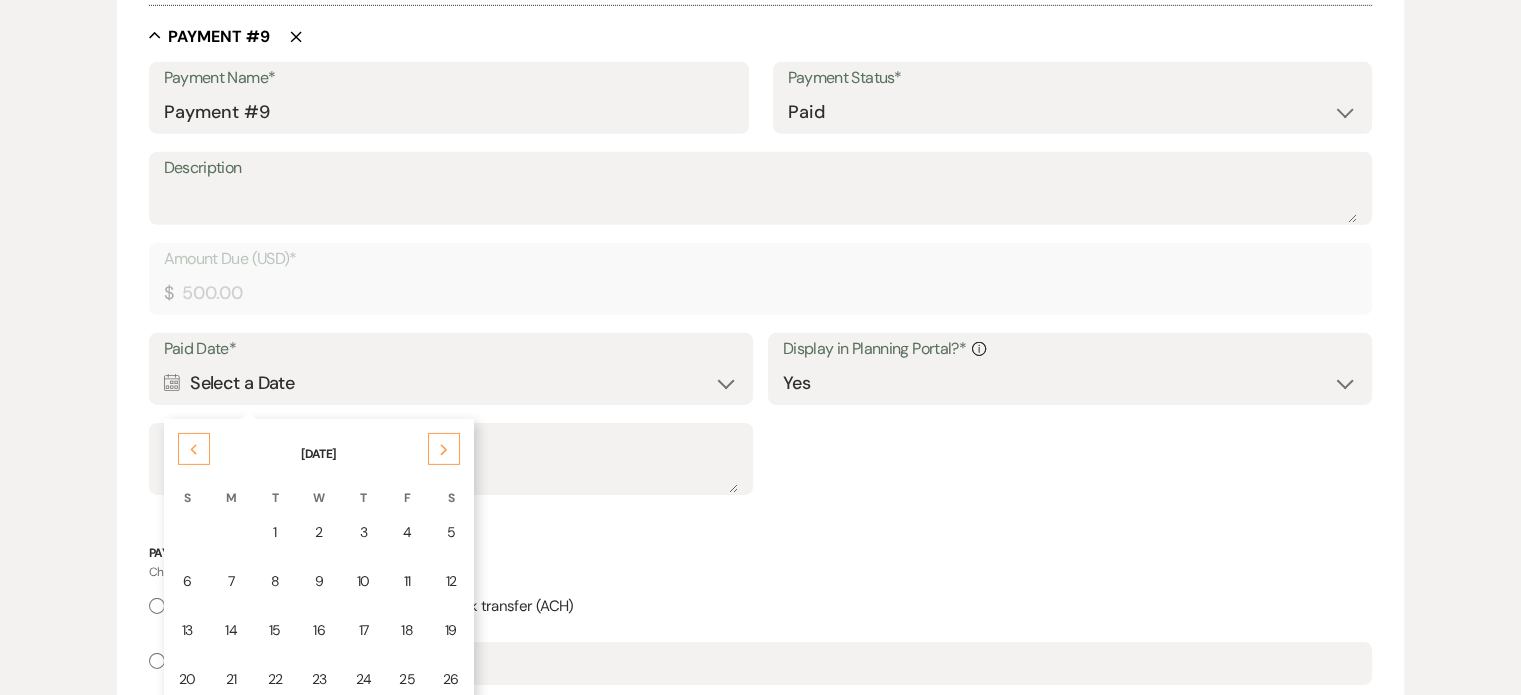 click on "16" at bounding box center [319, 630] 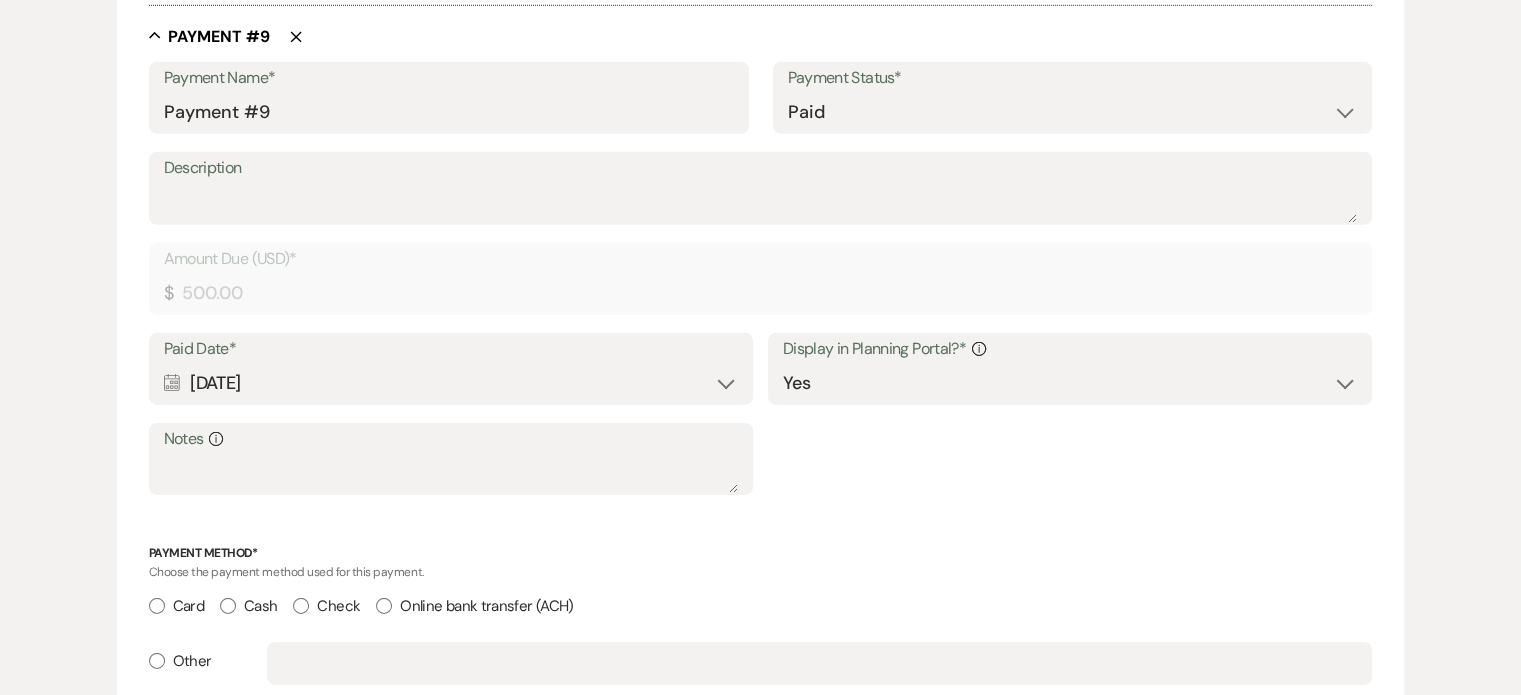 click on "Card" at bounding box center [157, 606] 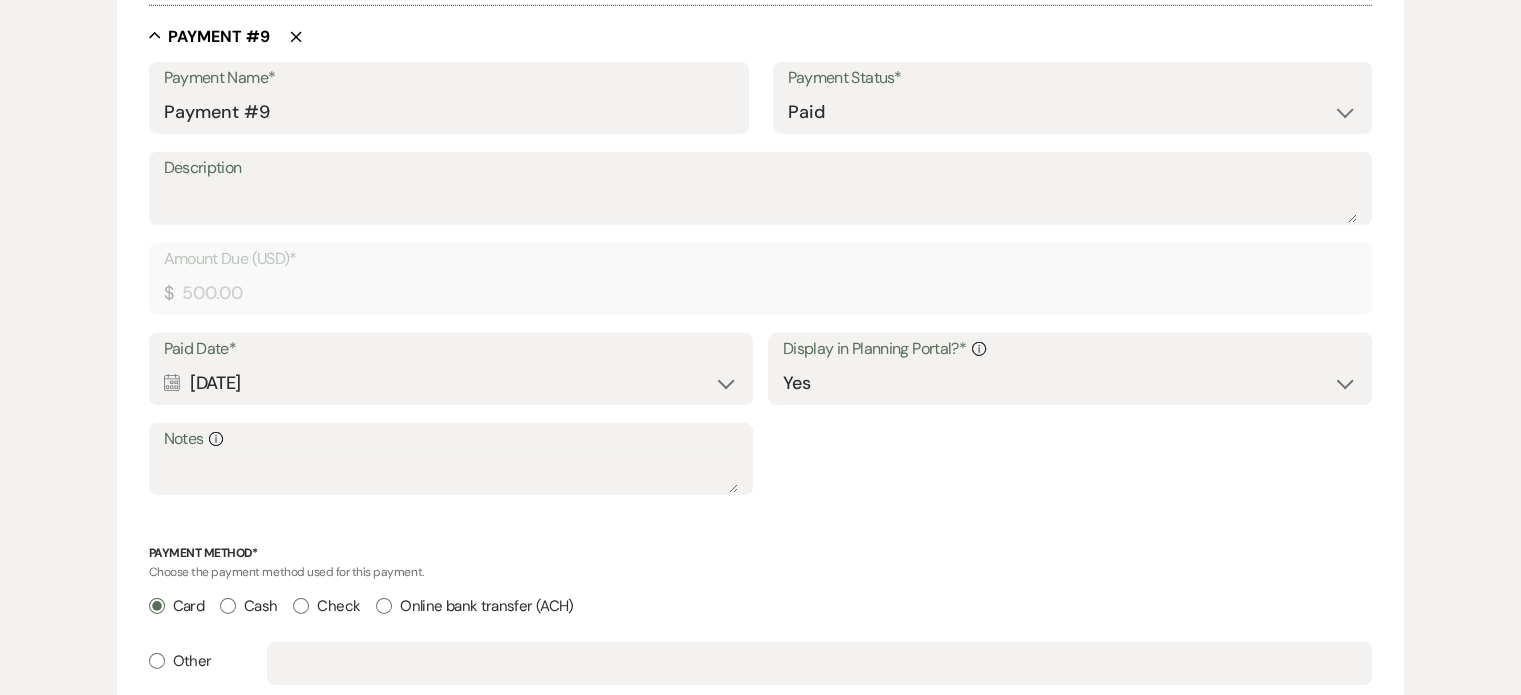 radio on "true" 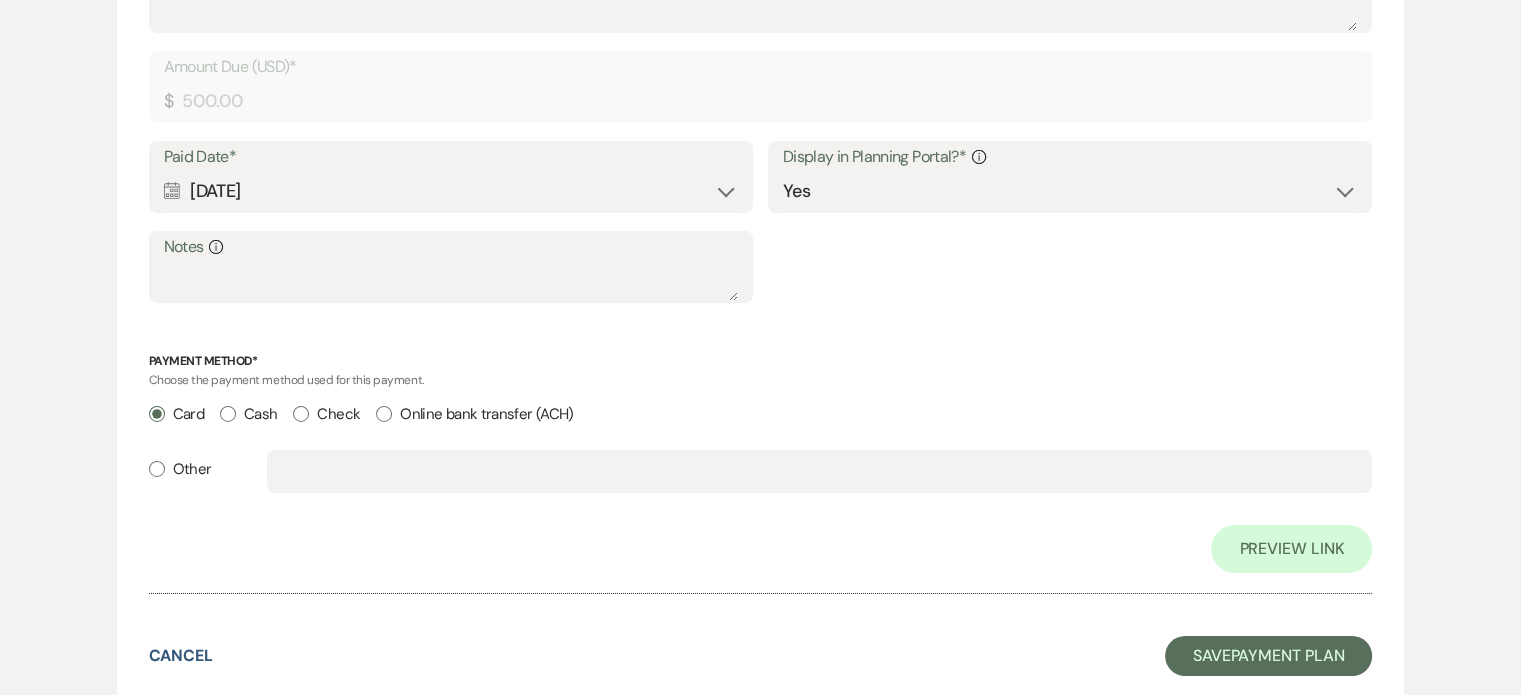 scroll, scrollTop: 7021, scrollLeft: 0, axis: vertical 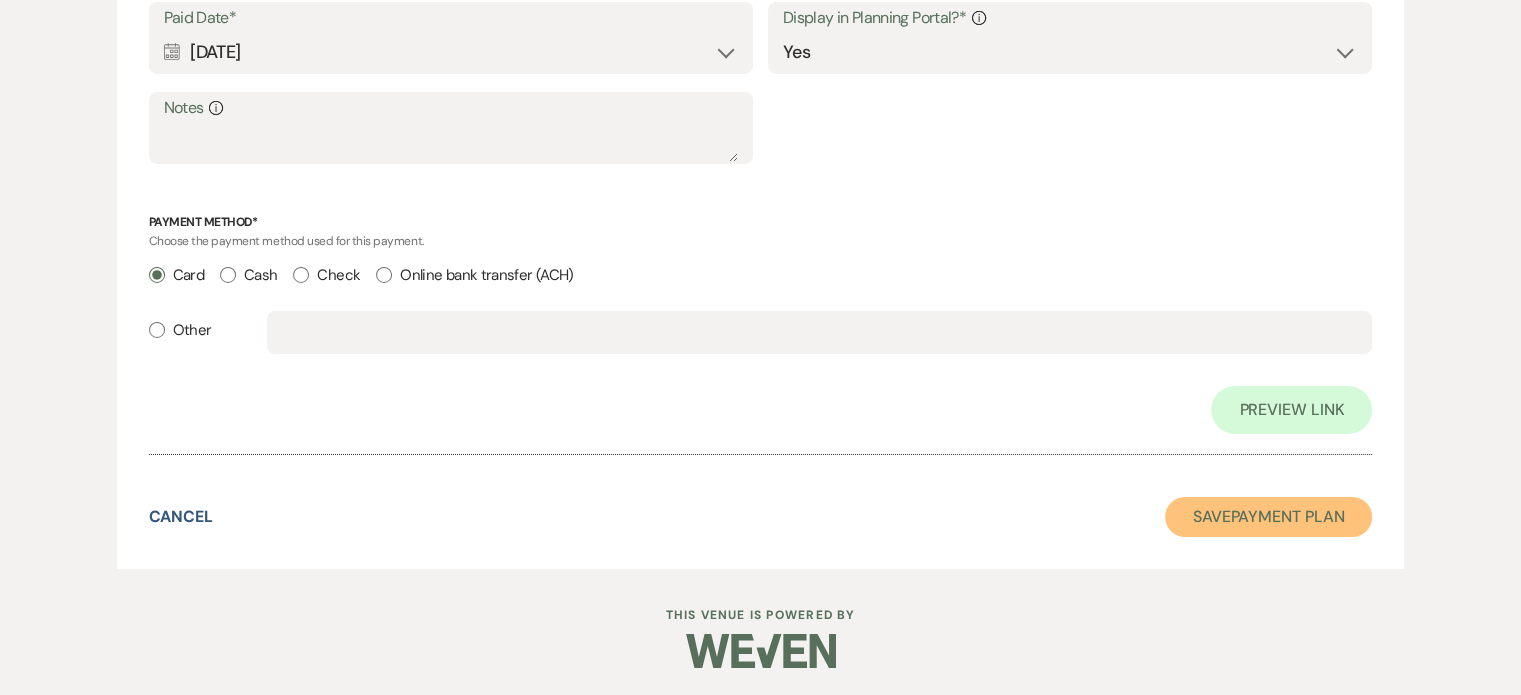 drag, startPoint x: 1312, startPoint y: 531, endPoint x: 1304, endPoint y: 554, distance: 24.351591 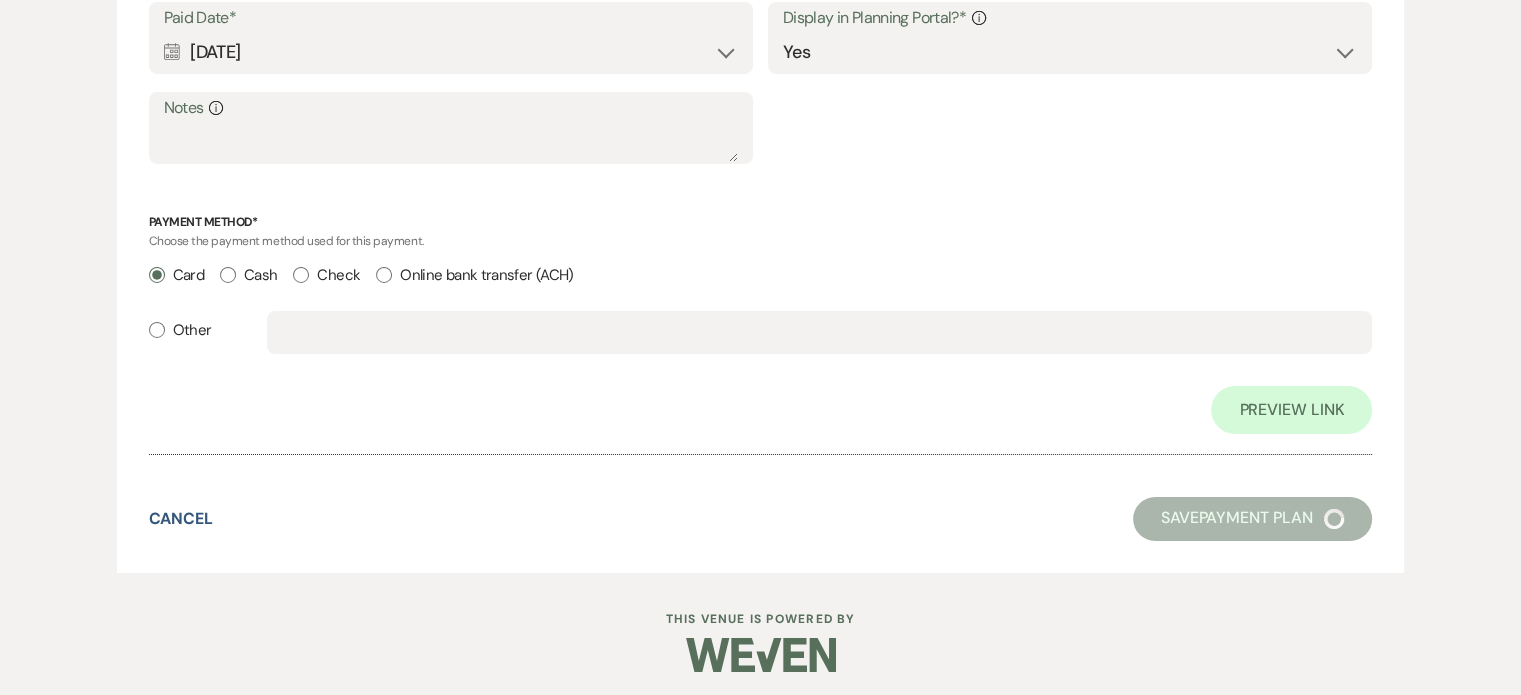 scroll, scrollTop: 0, scrollLeft: 0, axis: both 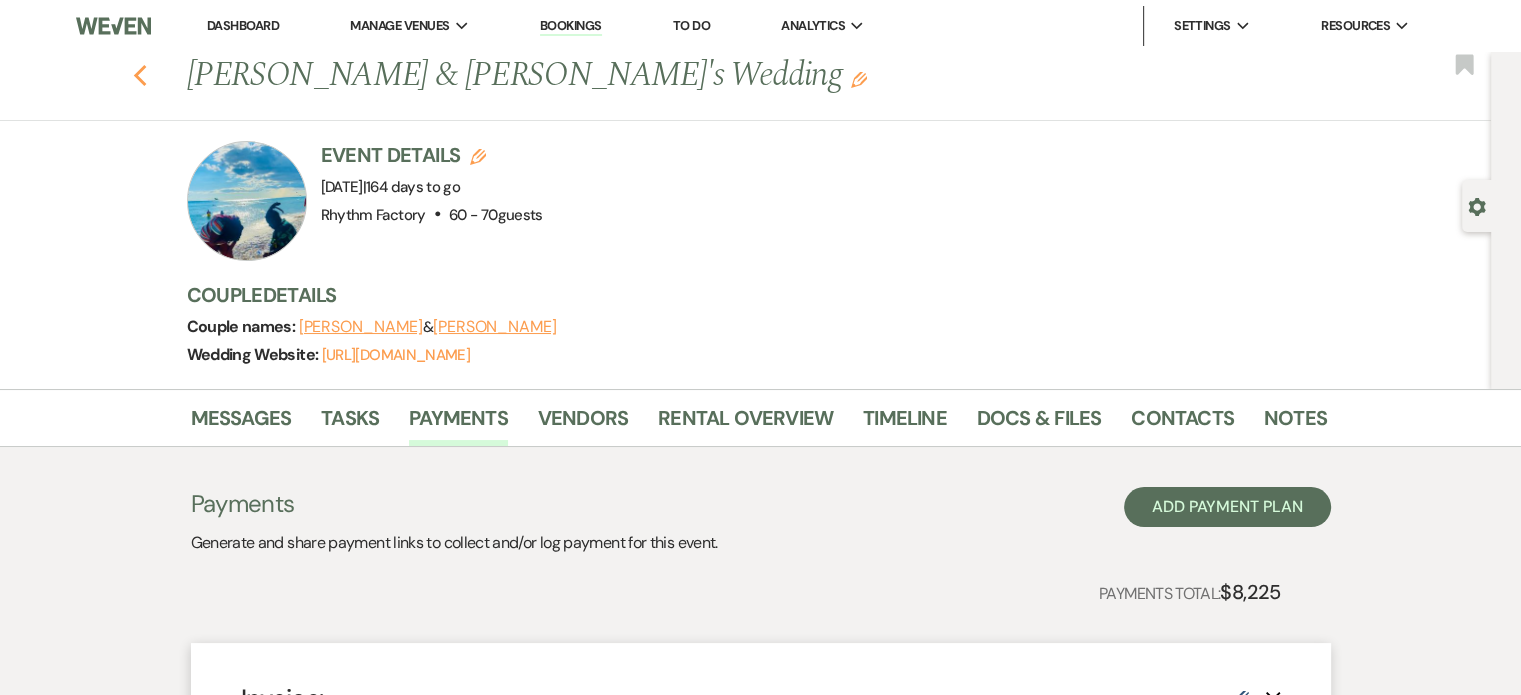 click 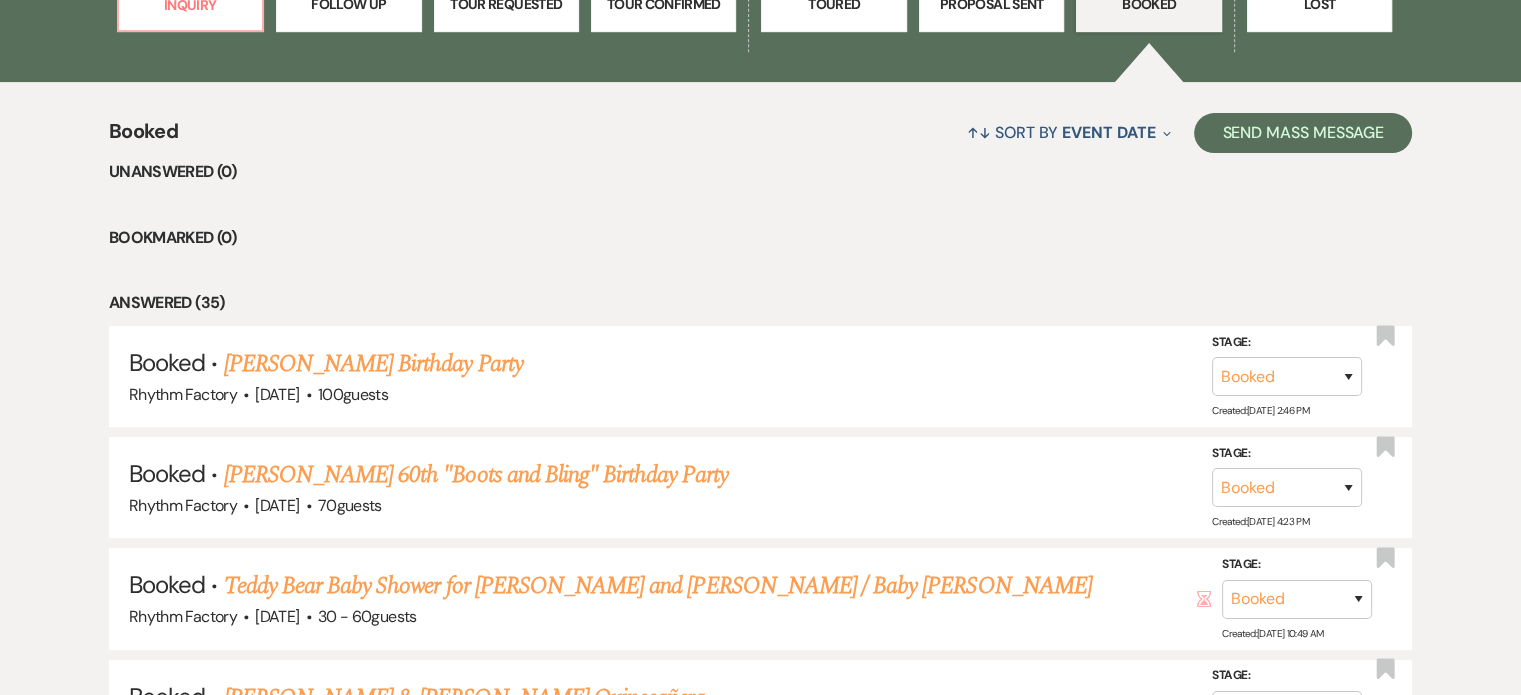 scroll, scrollTop: 700, scrollLeft: 0, axis: vertical 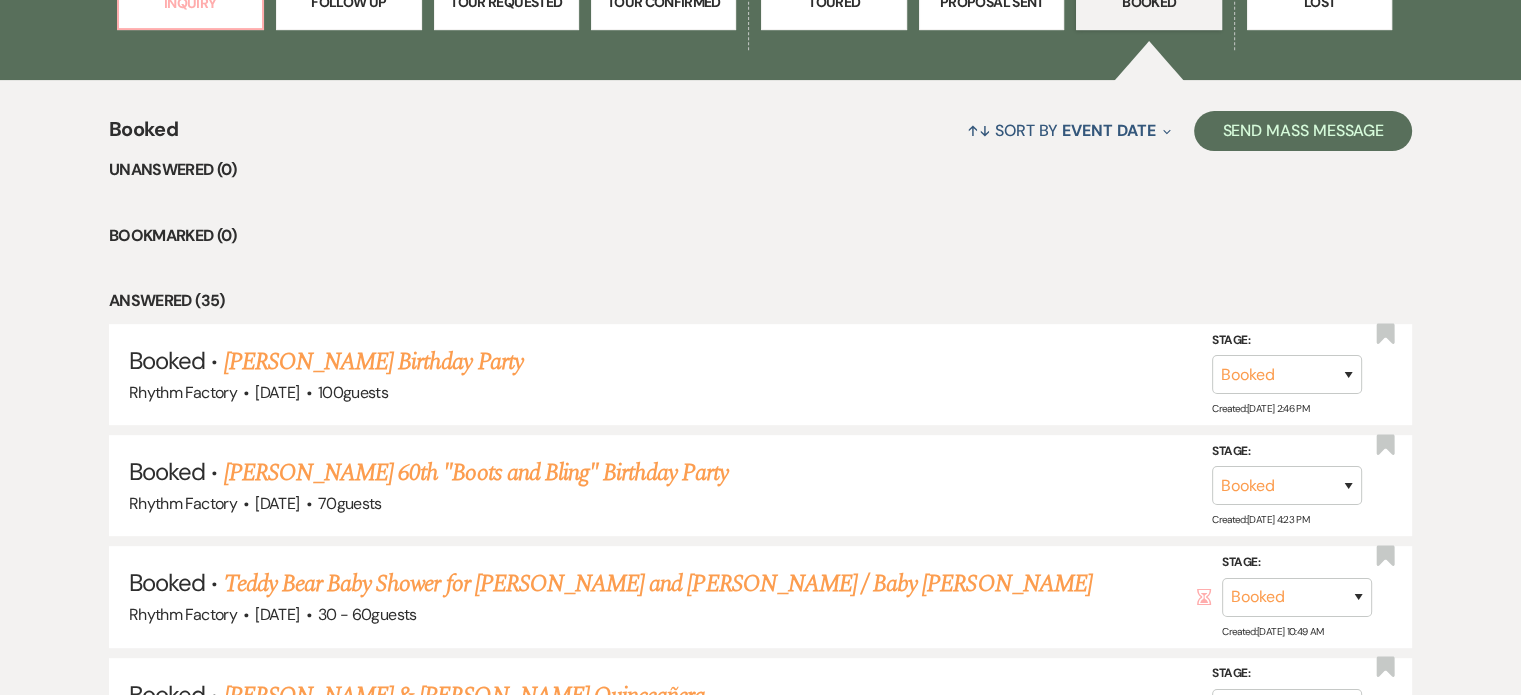 click on "7 Inquiry" at bounding box center (190, -34) 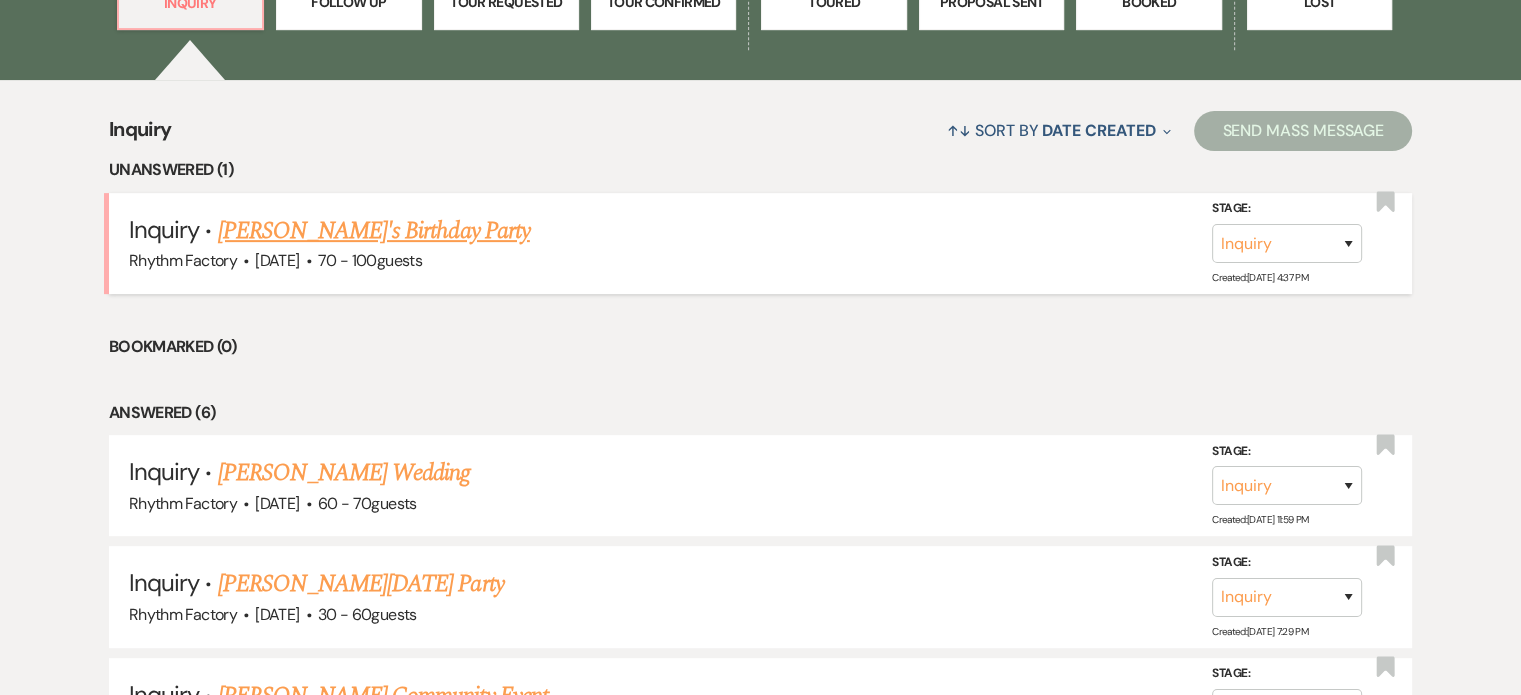 click on "[PERSON_NAME]'s Birthday Party" at bounding box center (374, 231) 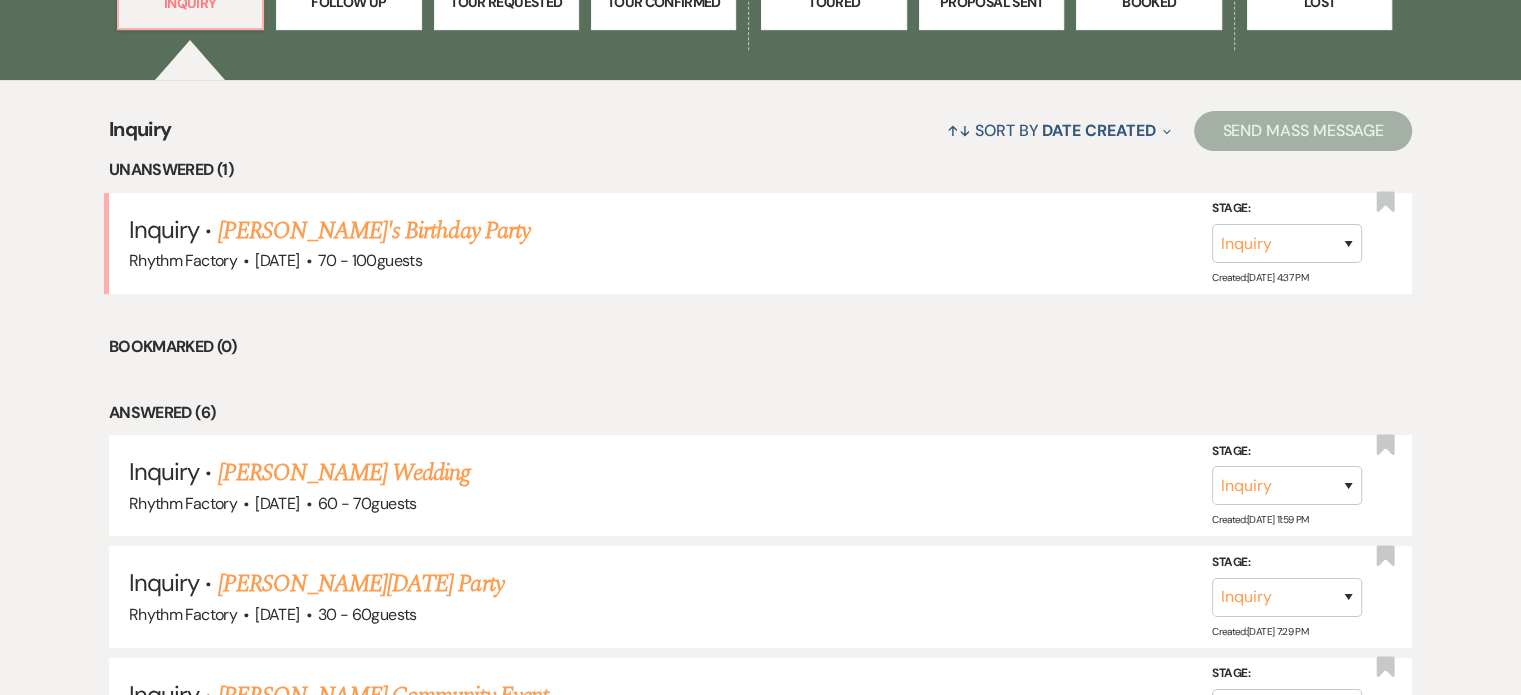 scroll, scrollTop: 0, scrollLeft: 0, axis: both 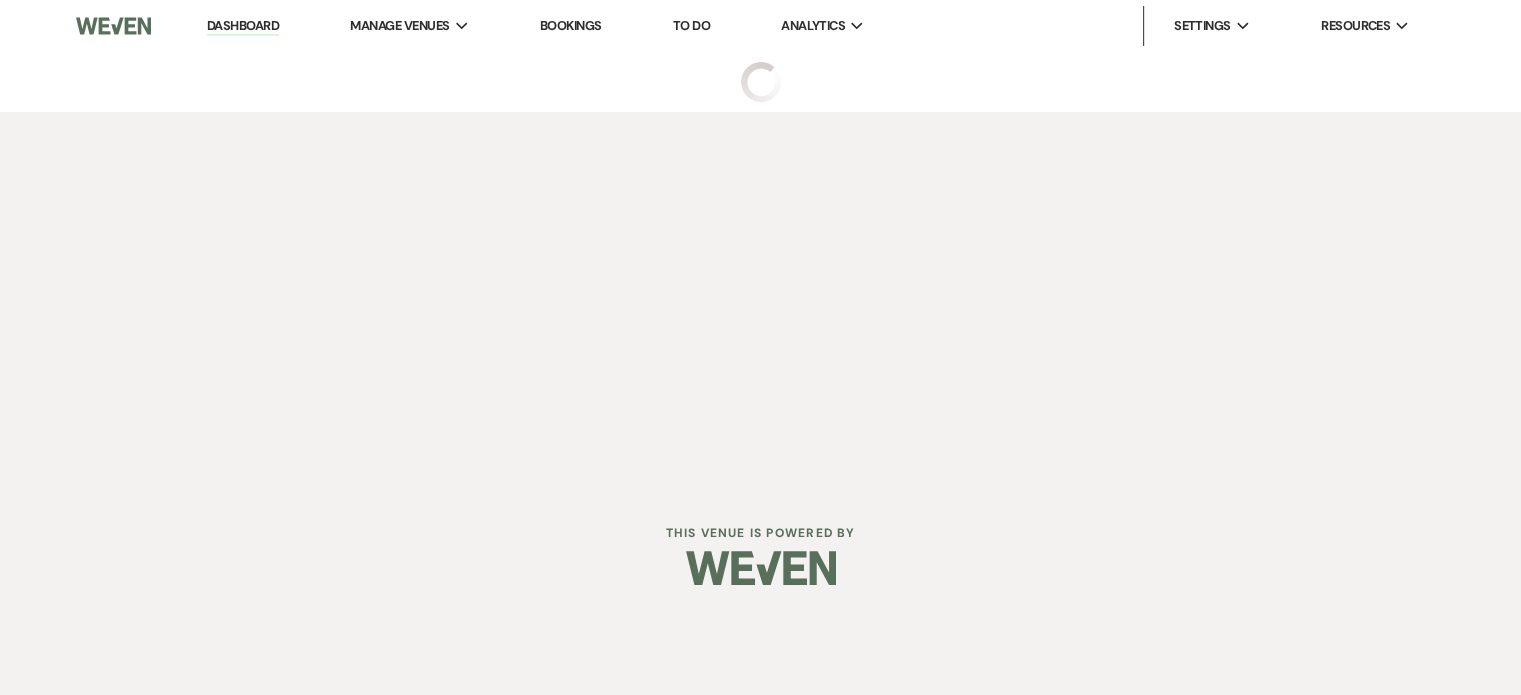 select on "4" 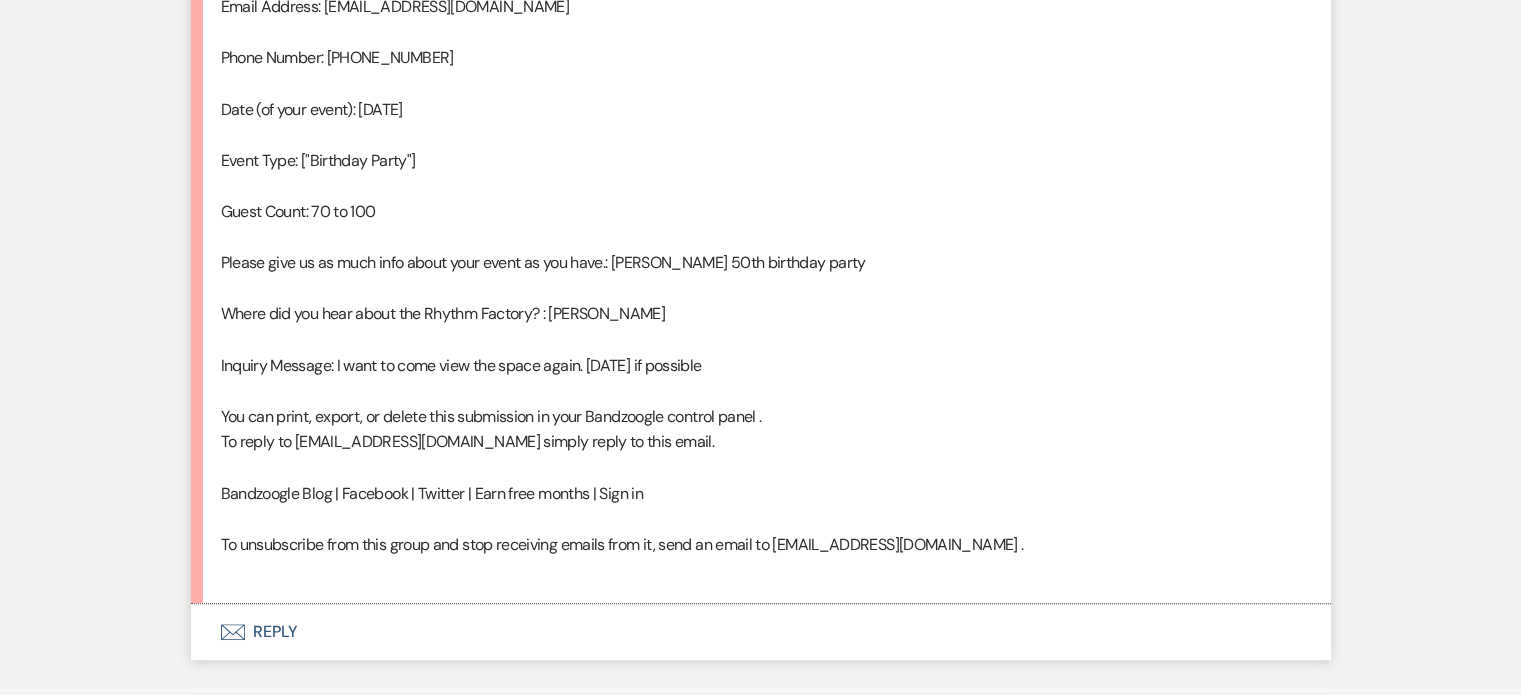 scroll, scrollTop: 1346, scrollLeft: 0, axis: vertical 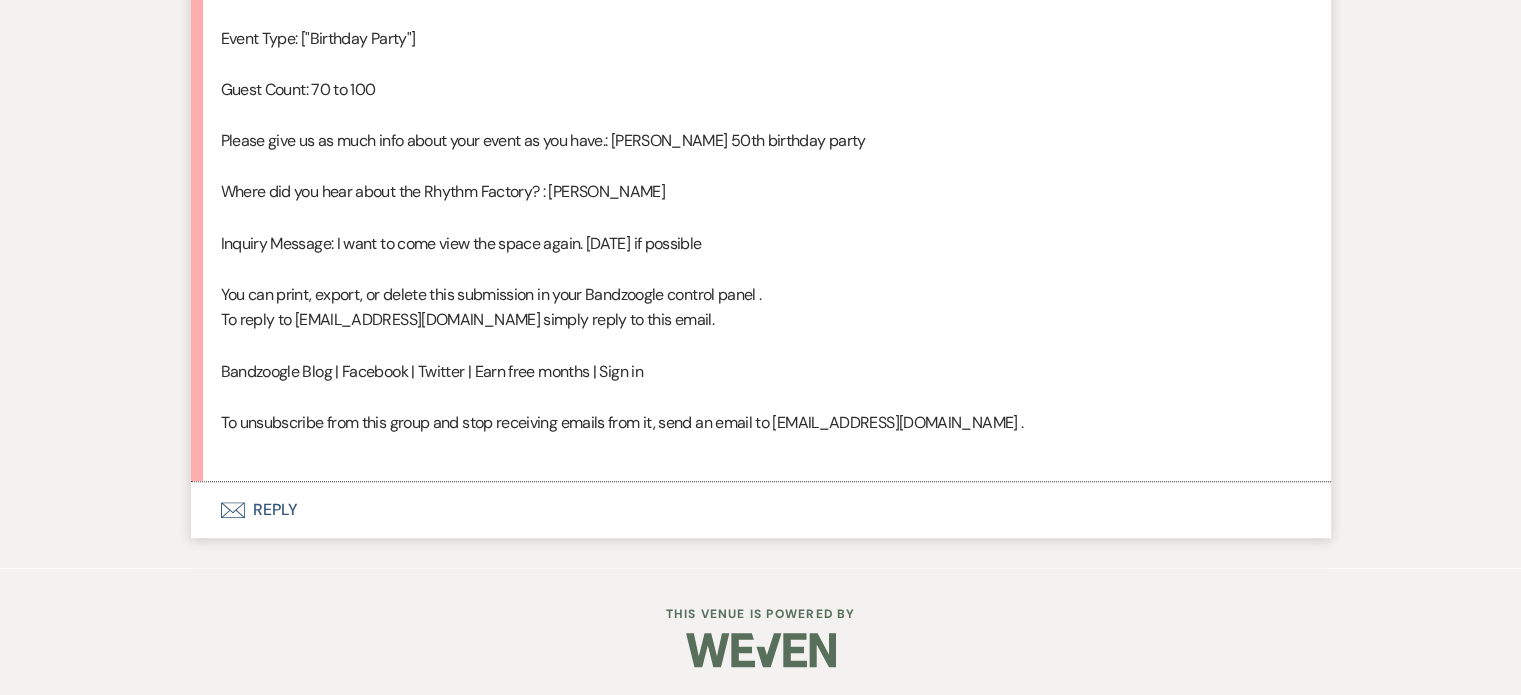 click on "Envelope Reply" at bounding box center [761, 510] 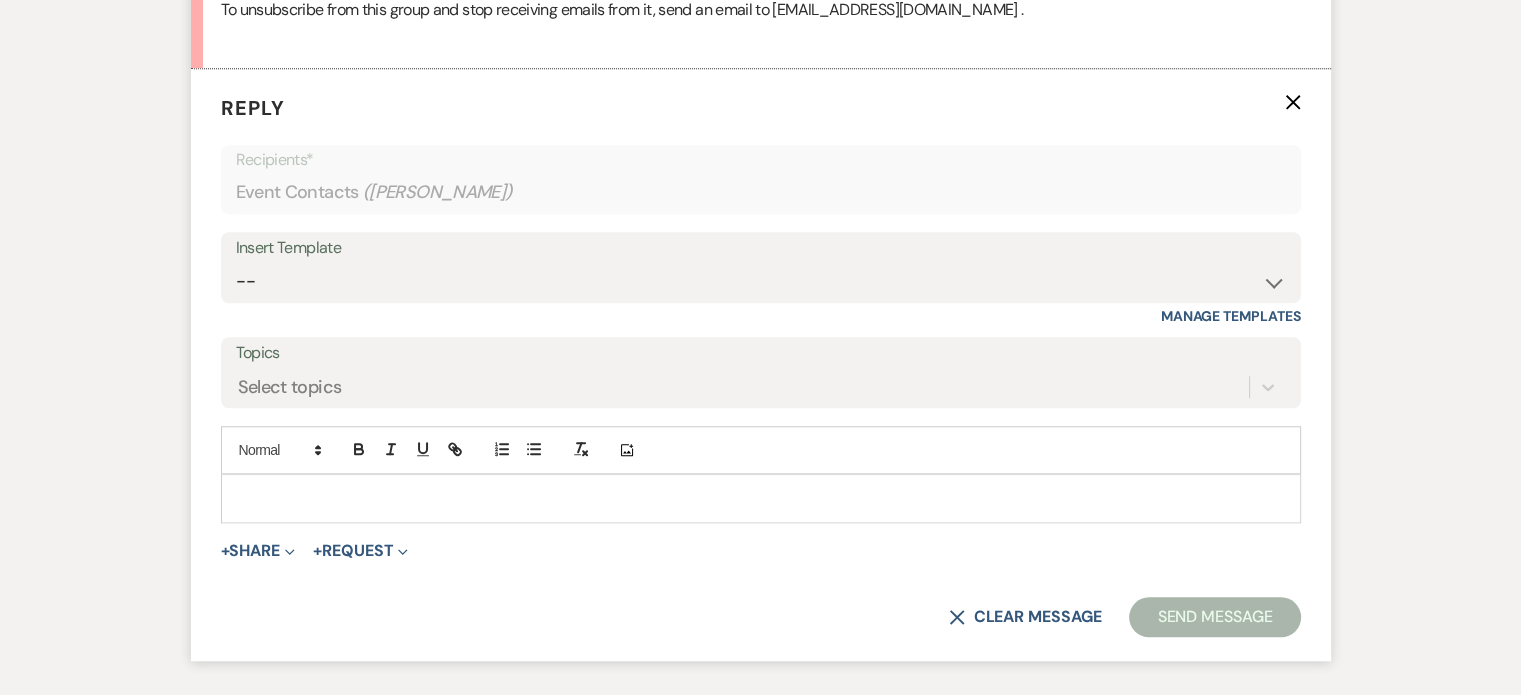 scroll, scrollTop: 1775, scrollLeft: 0, axis: vertical 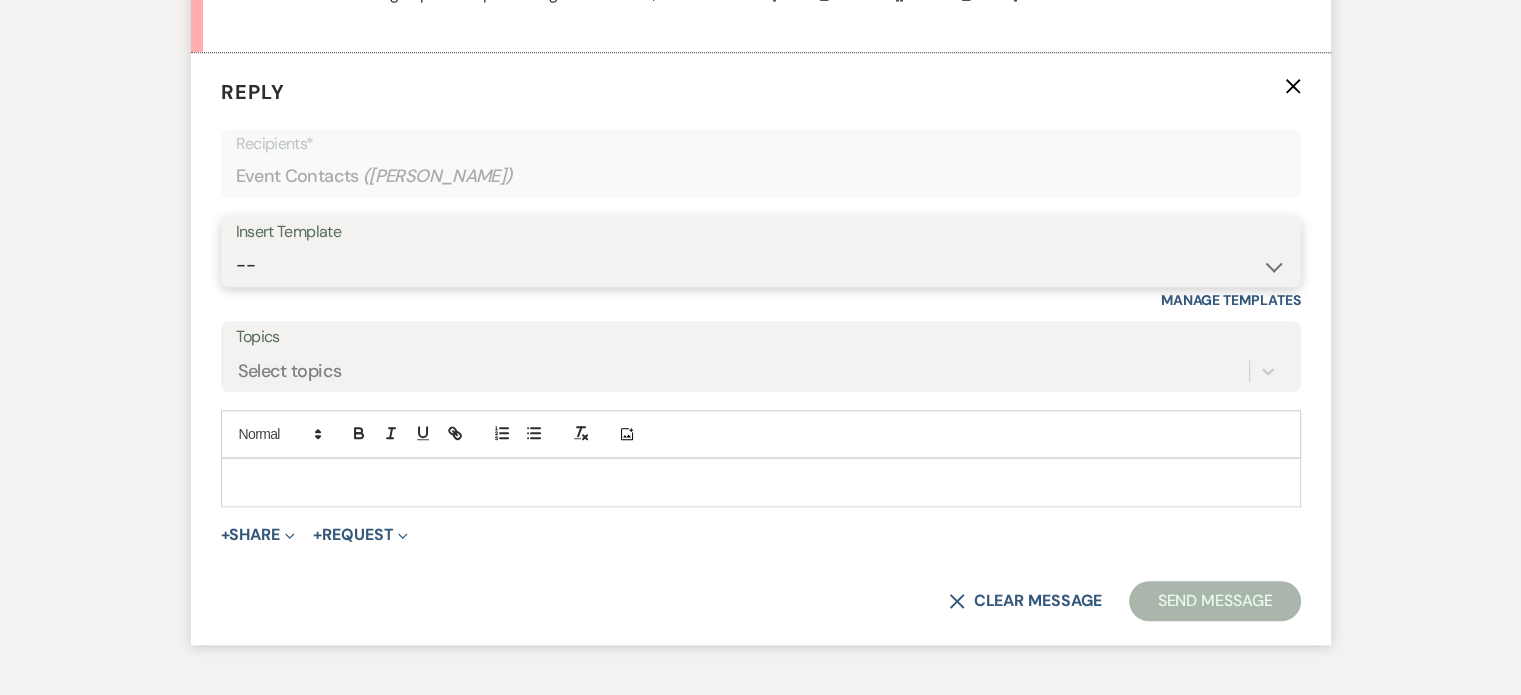 click on "-- Available Date I want PRICE More detail to give price Use our decor Wedding date available Wedding date not available Not Available Another look at our alternate dates Too Soon to book Baby Shower not available Price short Leave Us a Review Wedding Price shopper What Date? CONTRACT Tour Follow up wedding 1 Tour Follow up party 1 Tour Follow up wedding or party Rhythm Factory Weven Planning Portal Introduction (Booked Events) Tour Follow up 2 Contract - Follow up 1 Follow UP - 3rd Wedding Follow UP - 4th Wedding  Follow Up - Final Missed Tour Follow Up 1 Missed Tour Follow Up 2 Considering us No Tour Yet Tour Follow up BOOKING LINK 2nd Contract Follow up FINAL CONTRACT NOT SIGNED LETTER PAST DUE #1 Someone else wants your date No Tour Yet 2nd Follow up No Tour Yet 3rd Follow up Leave Us a Review 2nd Follow Up Leave Us a Review 3rd Follow Up Too soon but lets do a tour Price Short 2 No Consultation without payment  Video Rhythm Factory Planning Portal Introduction (Booked Events) Virtual Tour  Moving" at bounding box center [761, 265] 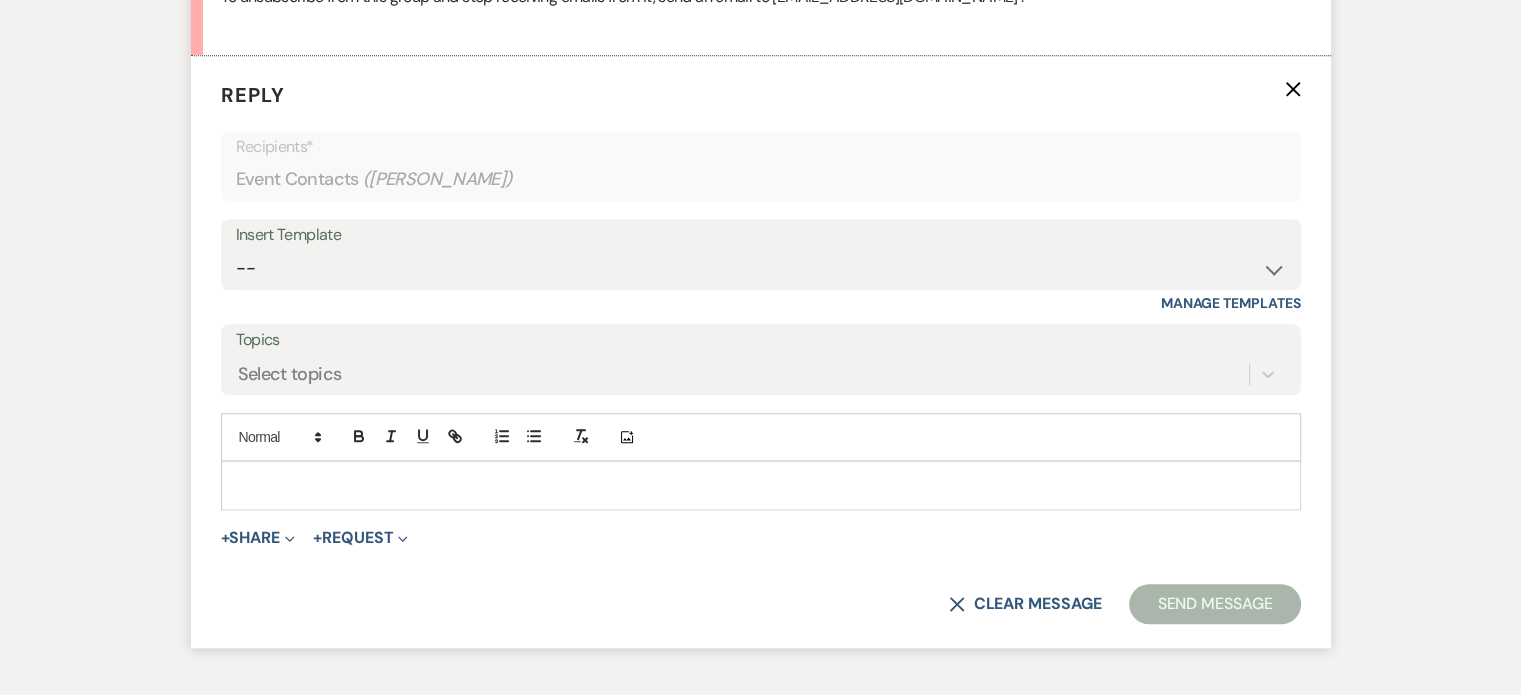 click at bounding box center (761, 485) 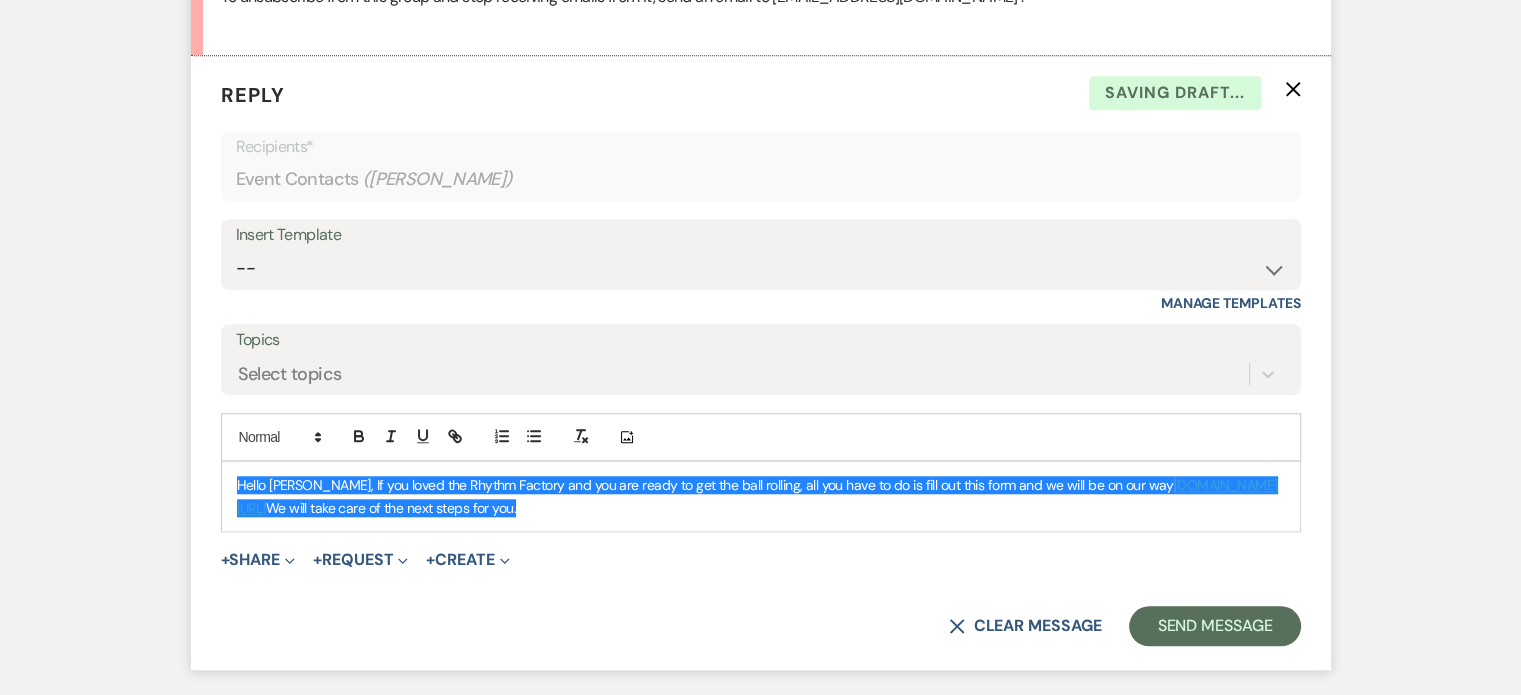 click on "Hello [PERSON_NAME], If you loved the Rhythm Factory and you are ready to get the ball rolling, all you have to do is fill out this form and we will be on our way  [DOMAIN_NAME][URL]  We will take care of the next steps for you." at bounding box center (761, 496) 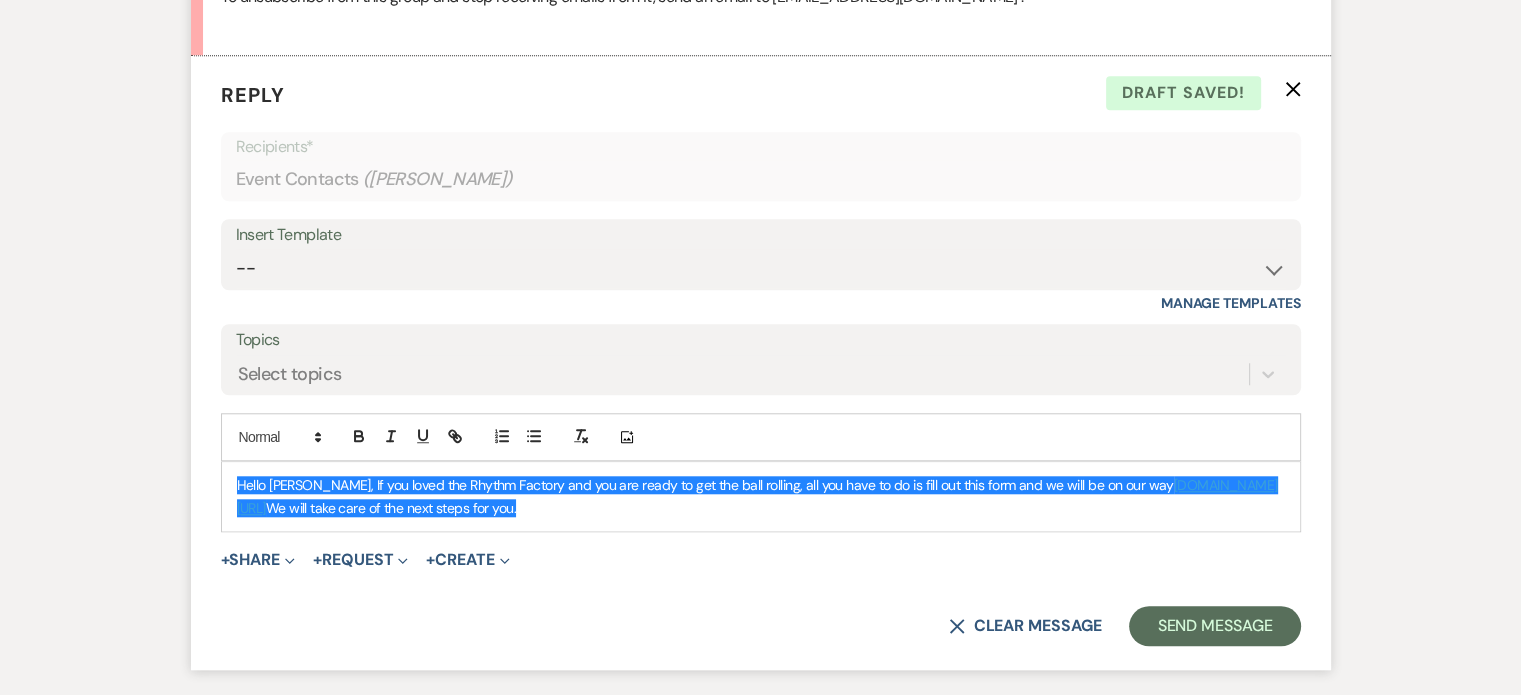 drag, startPoint x: 710, startPoint y: 516, endPoint x: 224, endPoint y: 444, distance: 491.30438 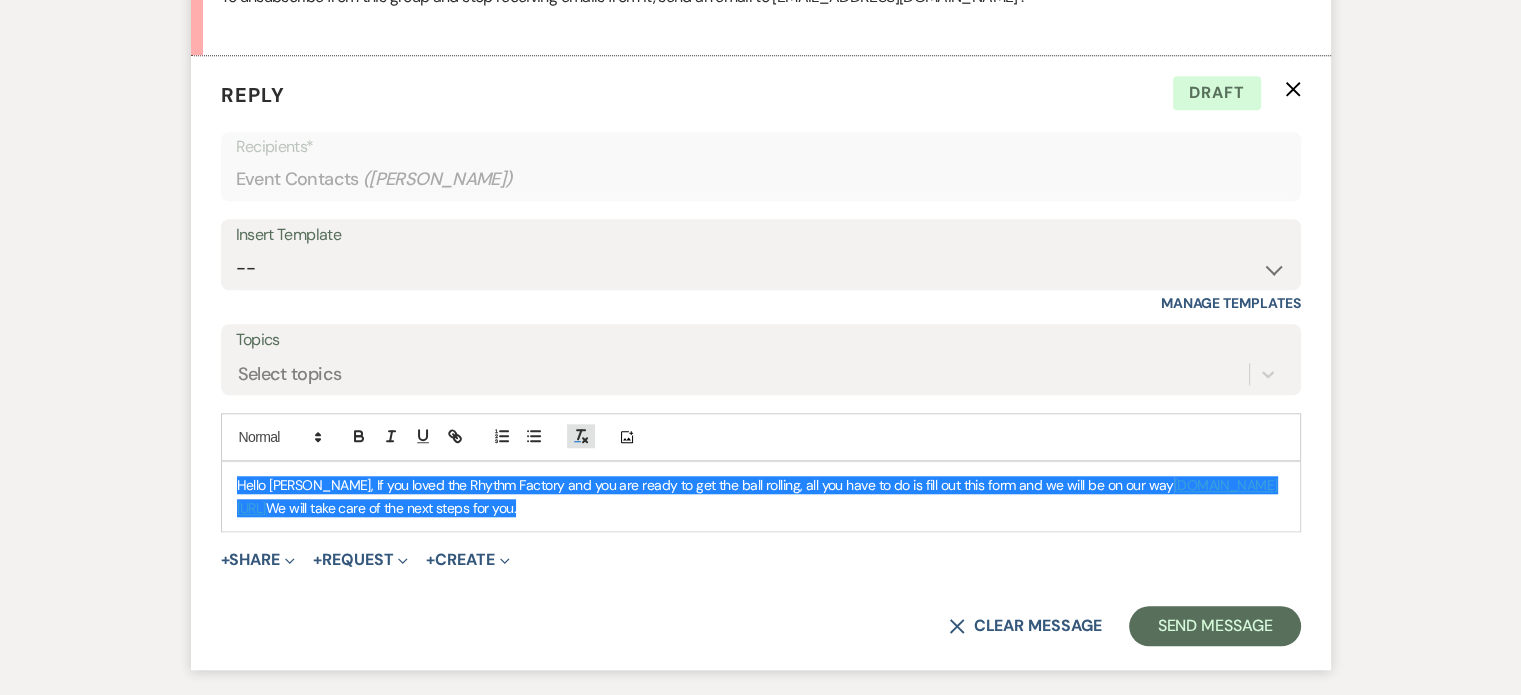 click 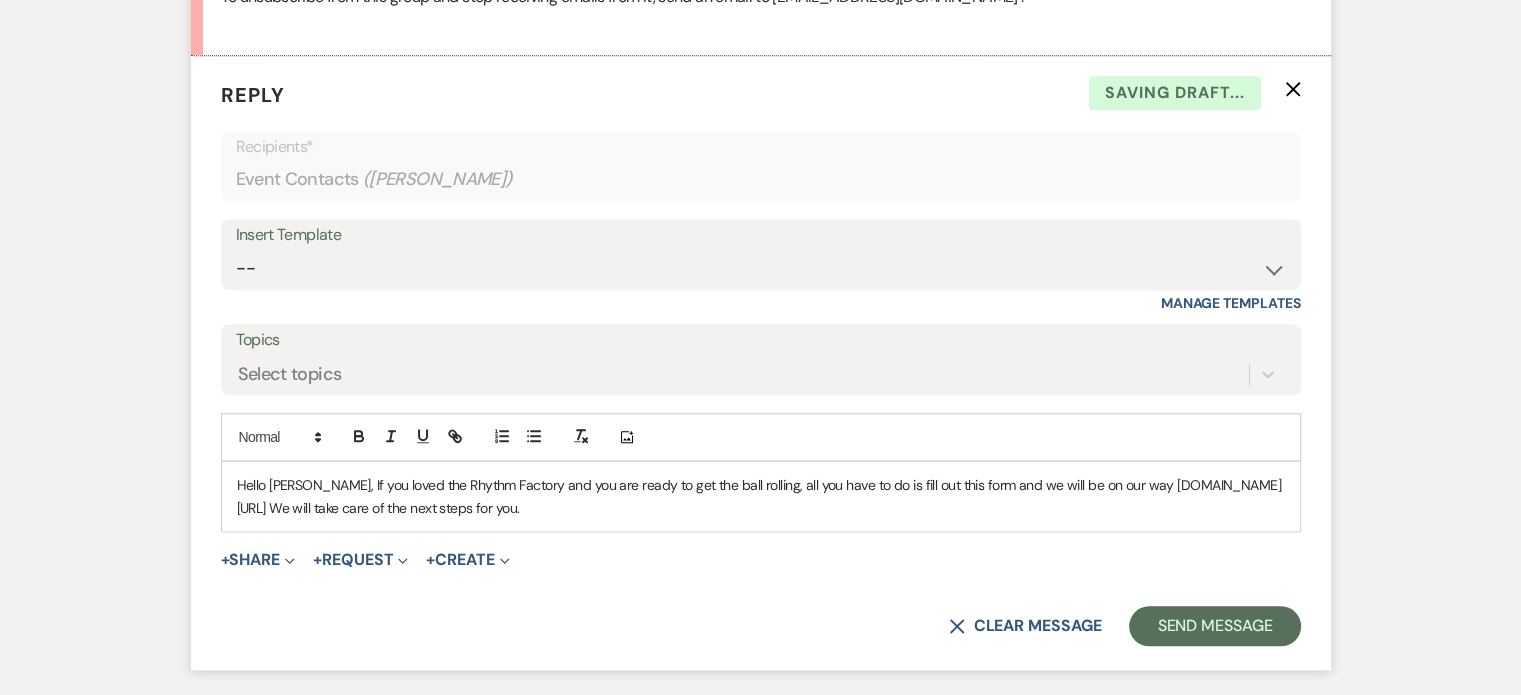 click on "Hello [PERSON_NAME], If you loved the Rhythm Factory and you are ready to get the ball rolling, all you have to do is fill out this form and we will be on our way [DOMAIN_NAME][URL] We will take care of the next steps for you." at bounding box center (761, 496) 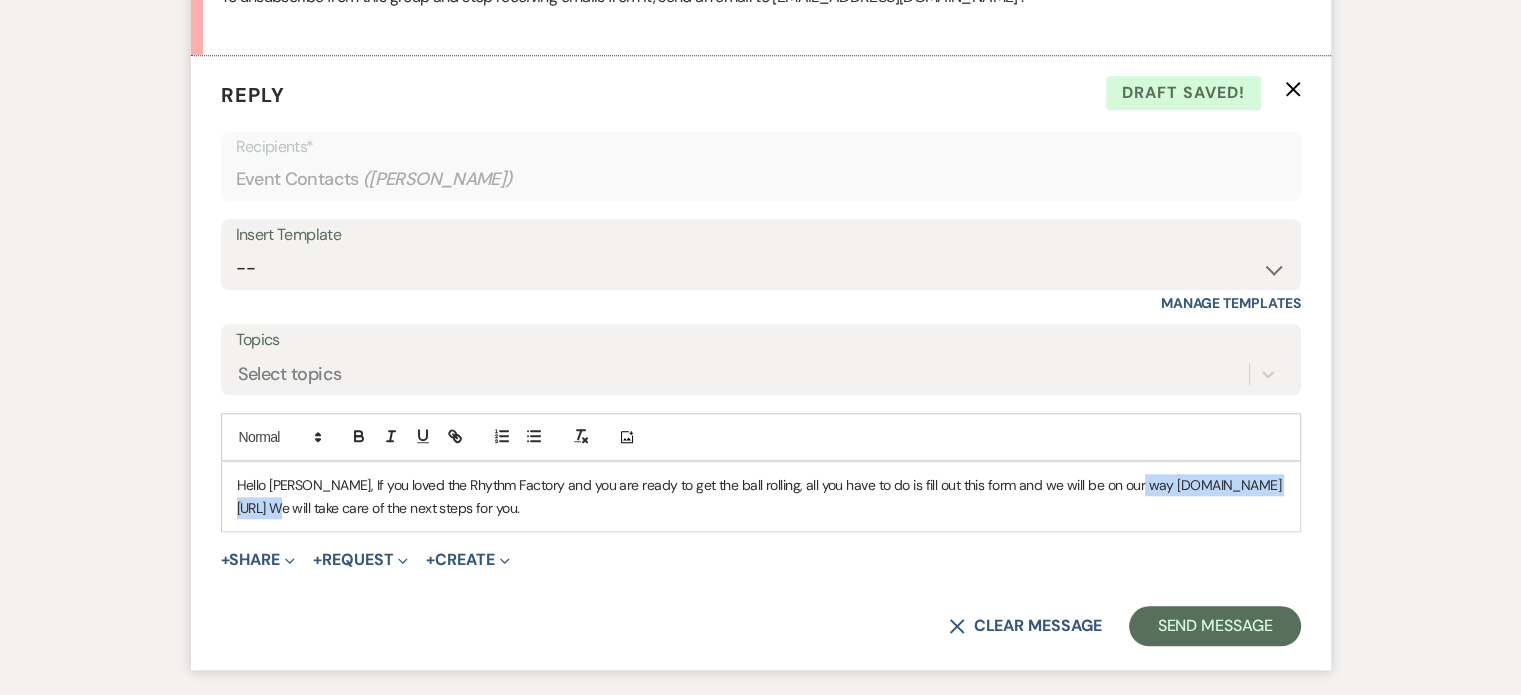 drag, startPoint x: 405, startPoint y: 503, endPoint x: 236, endPoint y: 506, distance: 169.02663 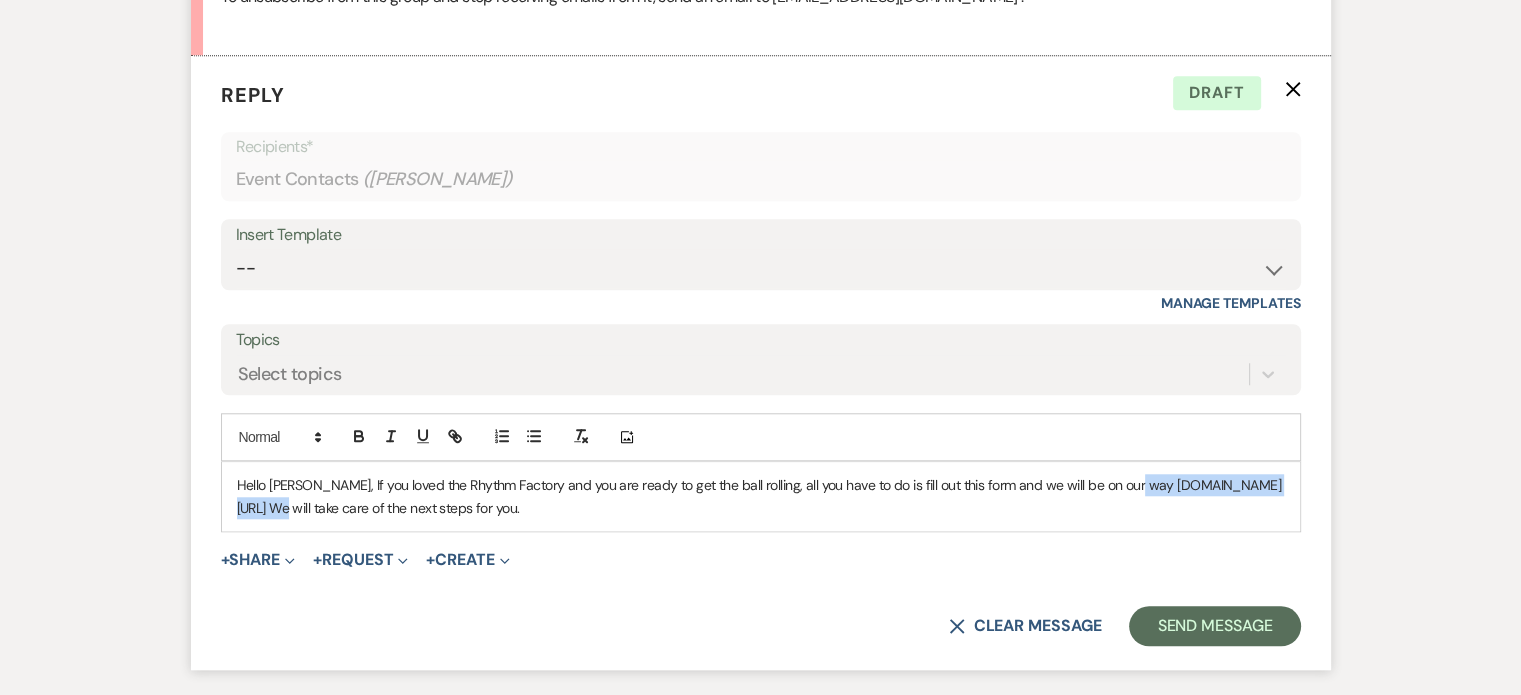 drag, startPoint x: 409, startPoint y: 503, endPoint x: 221, endPoint y: 508, distance: 188.06648 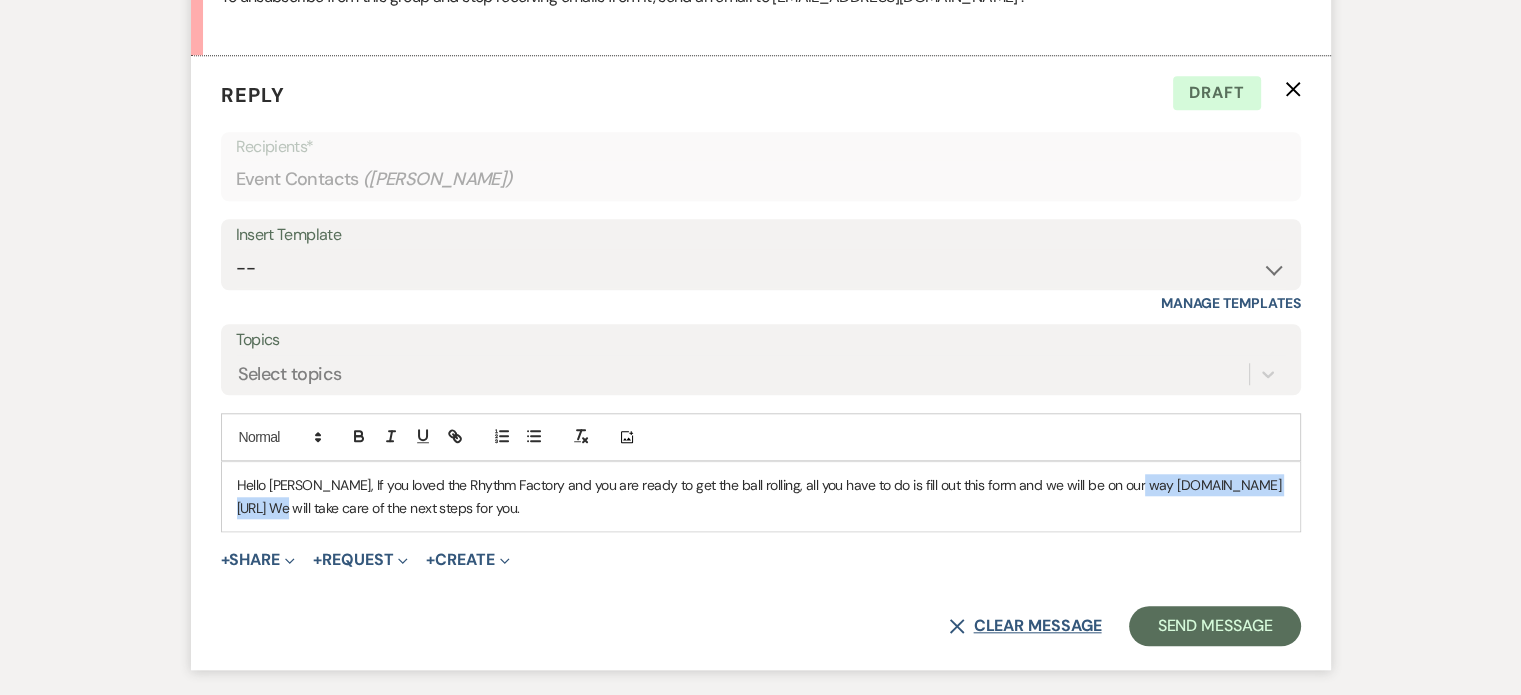 click on "X  Clear message" at bounding box center (1025, 626) 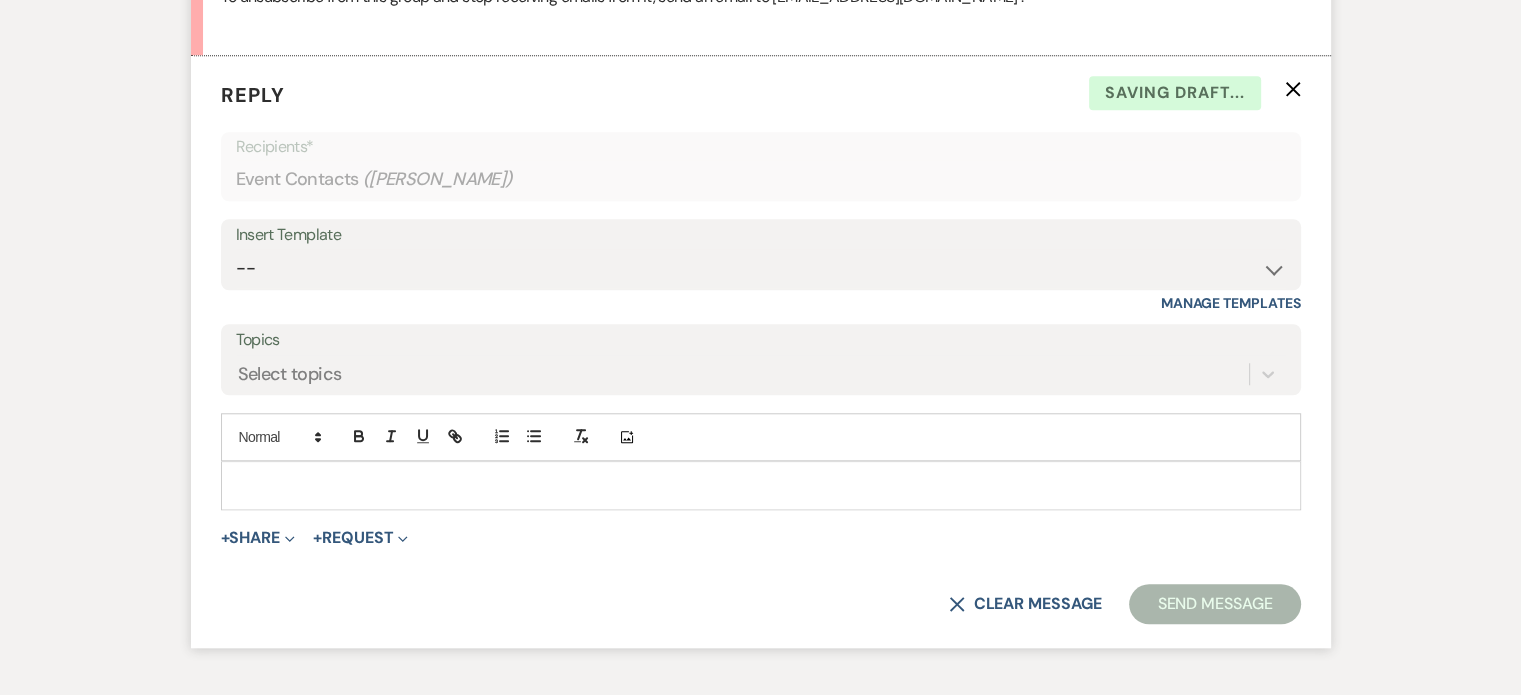 click on "Insert Template   -- Available Date I want PRICE More detail to give price Use our decor Wedding date available Wedding date not available Not Available Another look at our alternate dates Too Soon to book Baby Shower not available Price short Leave Us a Review Wedding Price shopper What Date? CONTRACT Tour Follow up wedding 1 Tour Follow up party 1 Tour Follow up wedding or party Rhythm Factory Weven Planning Portal Introduction (Booked Events) Tour Follow up 2 Contract - Follow up 1 Follow UP - 3rd Wedding Follow UP - 4th Wedding  Follow Up - Final Missed Tour Follow Up 1 Missed Tour Follow Up 2 Considering us No Tour Yet Tour Follow up BOOKING LINK 2nd Contract Follow up FINAL CONTRACT NOT SIGNED LETTER PAST DUE #1 Someone else wants your date No Tour Yet 2nd Follow up No Tour Yet 3rd Follow up Leave Us a Review 2nd Follow Up Leave Us a Review 3rd Follow Up Too soon but lets do a tour Price Short 2 No Consultation without payment  Video Rhythm Factory Planning Portal Introduction (Booked Events) Moving" at bounding box center [761, 255] 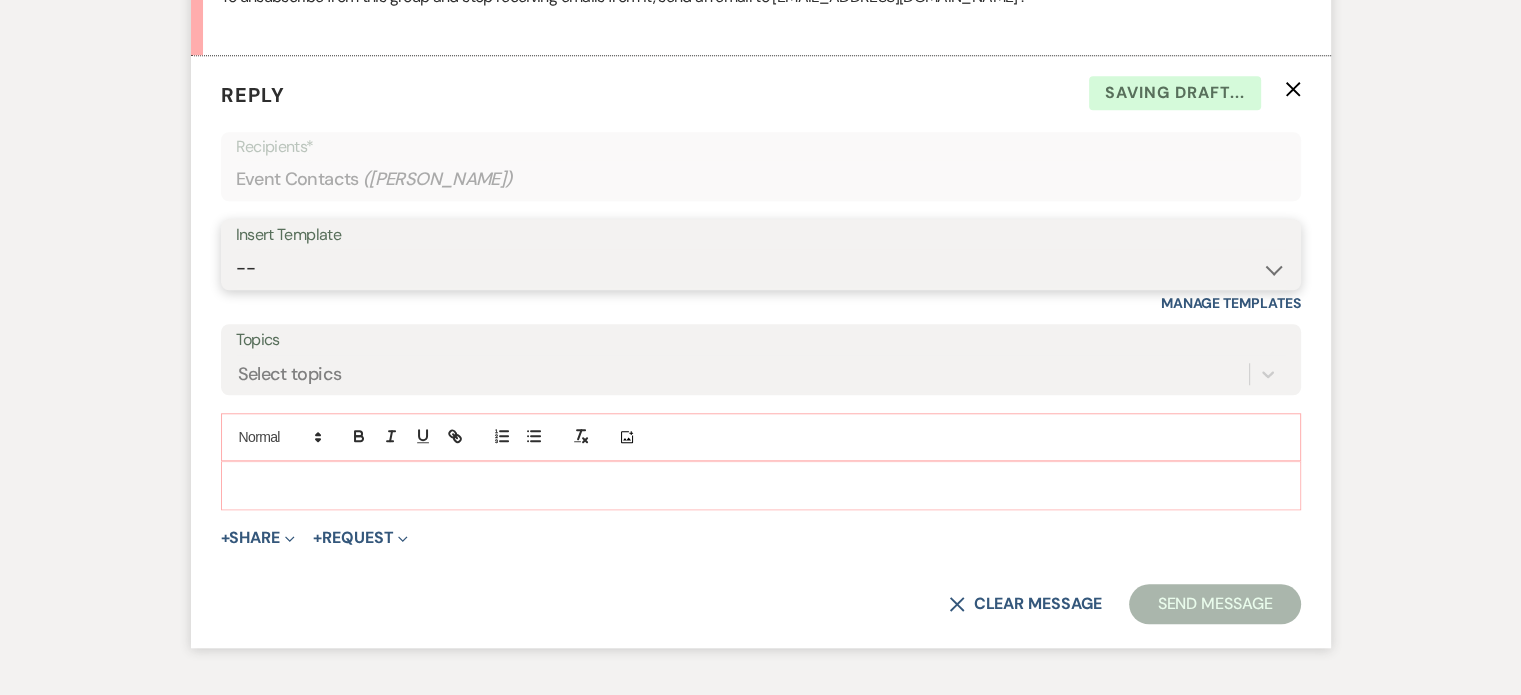 click on "-- Available Date I want PRICE More detail to give price Use our decor Wedding date available Wedding date not available Not Available Another look at our alternate dates Too Soon to book Baby Shower not available Price short Leave Us a Review Wedding Price shopper What Date? CONTRACT Tour Follow up wedding 1 Tour Follow up party 1 Tour Follow up wedding or party Rhythm Factory Weven Planning Portal Introduction (Booked Events) Tour Follow up 2 Contract - Follow up 1 Follow UP - 3rd Wedding Follow UP - 4th Wedding  Follow Up - Final Missed Tour Follow Up 1 Missed Tour Follow Up 2 Considering us No Tour Yet Tour Follow up BOOKING LINK 2nd Contract Follow up FINAL CONTRACT NOT SIGNED LETTER PAST DUE #1 Someone else wants your date No Tour Yet 2nd Follow up No Tour Yet 3rd Follow up Leave Us a Review 2nd Follow Up Leave Us a Review 3rd Follow Up Too soon but lets do a tour Price Short 2 No Consultation without payment  Video Rhythm Factory Planning Portal Introduction (Booked Events) Virtual Tour  Moving" at bounding box center (761, 268) 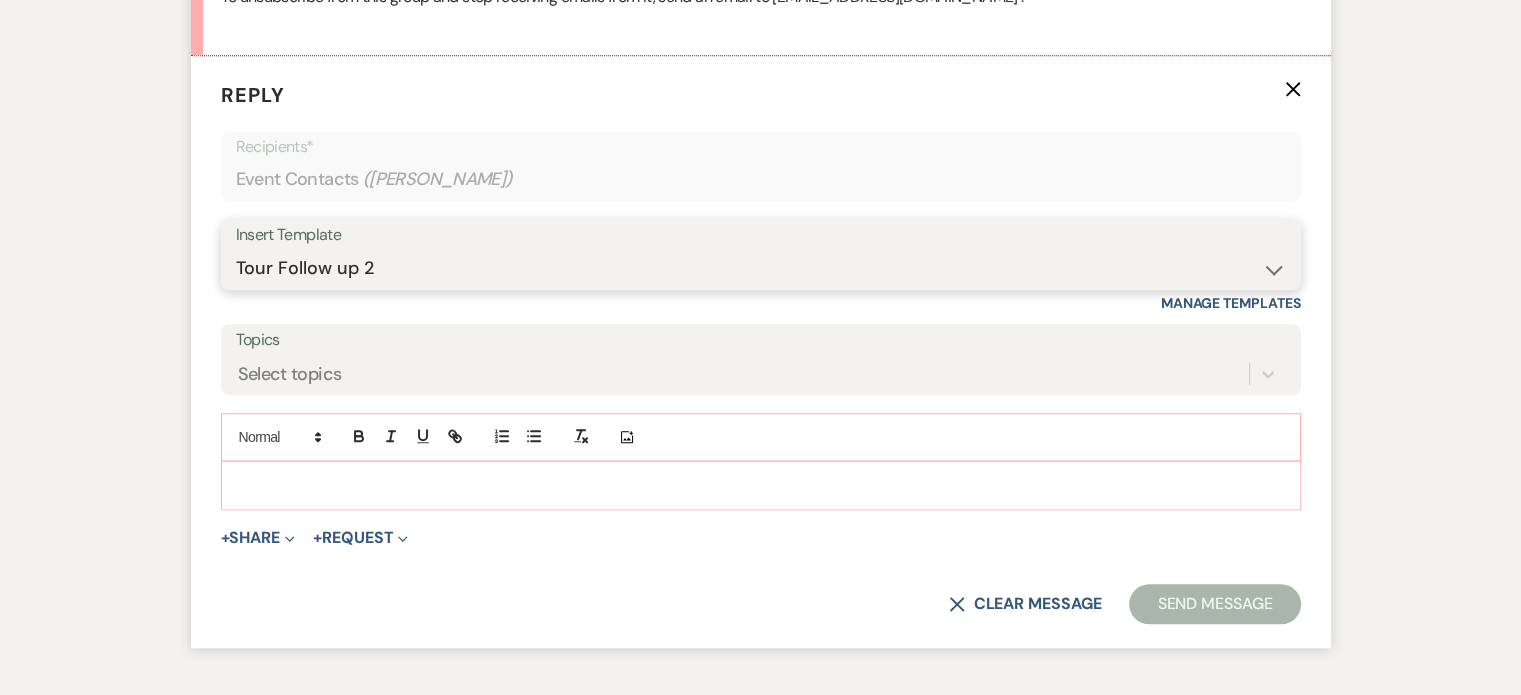 click on "-- Available Date I want PRICE More detail to give price Use our decor Wedding date available Wedding date not available Not Available Another look at our alternate dates Too Soon to book Baby Shower not available Price short Leave Us a Review Wedding Price shopper What Date? CONTRACT Tour Follow up wedding 1 Tour Follow up party 1 Tour Follow up wedding or party Rhythm Factory Weven Planning Portal Introduction (Booked Events) Tour Follow up 2 Contract - Follow up 1 Follow UP - 3rd Wedding Follow UP - 4th Wedding  Follow Up - Final Missed Tour Follow Up 1 Missed Tour Follow Up 2 Considering us No Tour Yet Tour Follow up BOOKING LINK 2nd Contract Follow up FINAL CONTRACT NOT SIGNED LETTER PAST DUE #1 Someone else wants your date No Tour Yet 2nd Follow up No Tour Yet 3rd Follow up Leave Us a Review 2nd Follow Up Leave Us a Review 3rd Follow Up Too soon but lets do a tour Price Short 2 No Consultation without payment  Video Rhythm Factory Planning Portal Introduction (Booked Events) Virtual Tour  Moving" at bounding box center (761, 268) 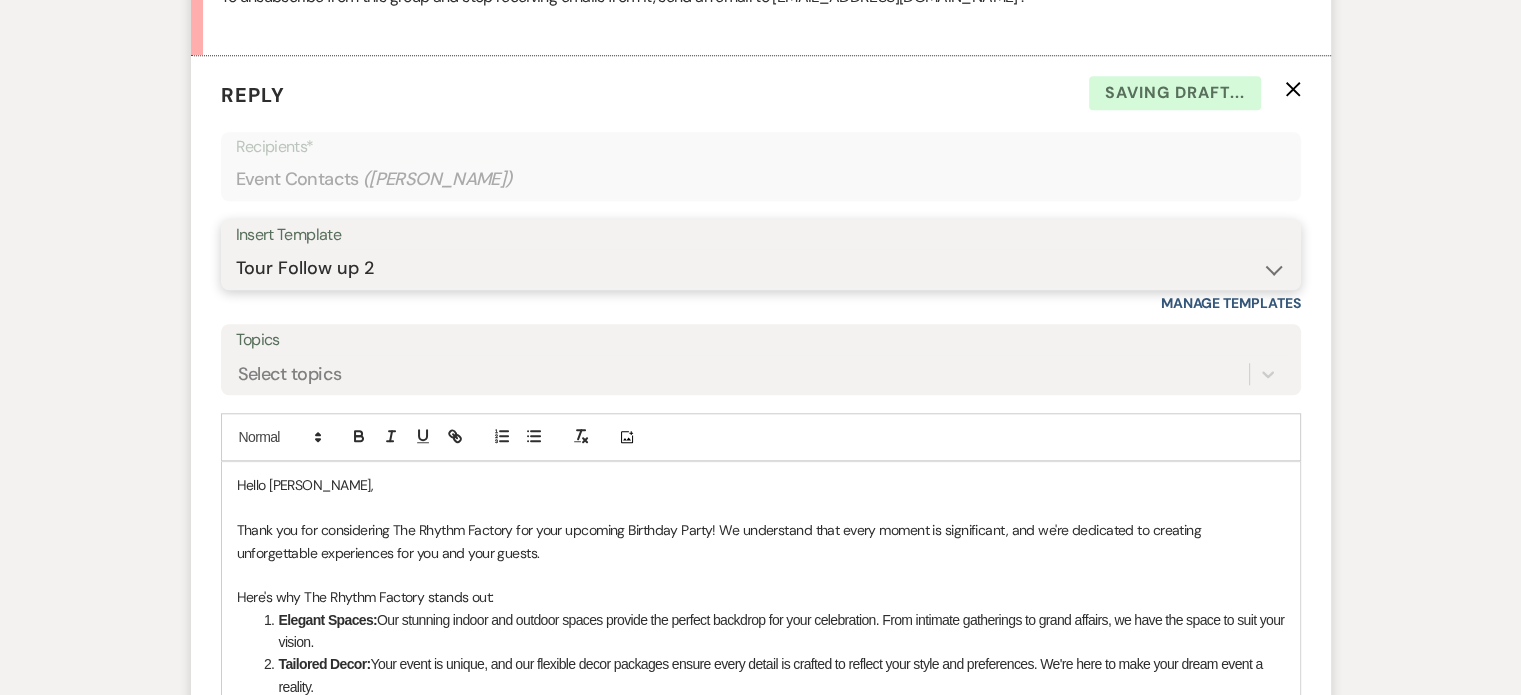 click on "-- Available Date I want PRICE More detail to give price Use our decor Wedding date available Wedding date not available Not Available Another look at our alternate dates Too Soon to book Baby Shower not available Price short Leave Us a Review Wedding Price shopper What Date? CONTRACT Tour Follow up wedding 1 Tour Follow up party 1 Tour Follow up wedding or party Rhythm Factory Weven Planning Portal Introduction (Booked Events) Tour Follow up 2 Contract - Follow up 1 Follow UP - 3rd Wedding Follow UP - 4th Wedding  Follow Up - Final Missed Tour Follow Up 1 Missed Tour Follow Up 2 Considering us No Tour Yet Tour Follow up BOOKING LINK 2nd Contract Follow up FINAL CONTRACT NOT SIGNED LETTER PAST DUE #1 Someone else wants your date No Tour Yet 2nd Follow up No Tour Yet 3rd Follow up Leave Us a Review 2nd Follow Up Leave Us a Review 3rd Follow Up Too soon but lets do a tour Price Short 2 No Consultation without payment  Video Rhythm Factory Planning Portal Introduction (Booked Events) Virtual Tour  Moving" at bounding box center [761, 268] 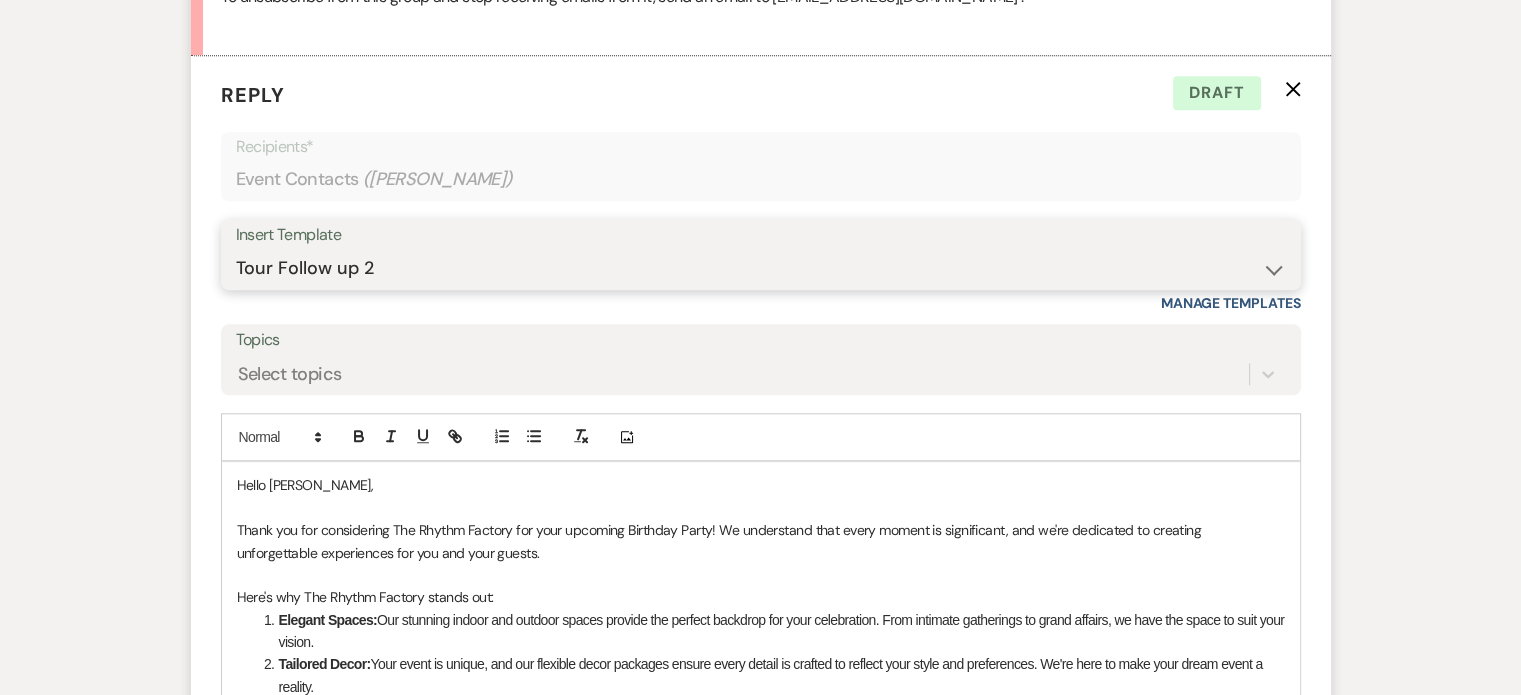 select on "4081" 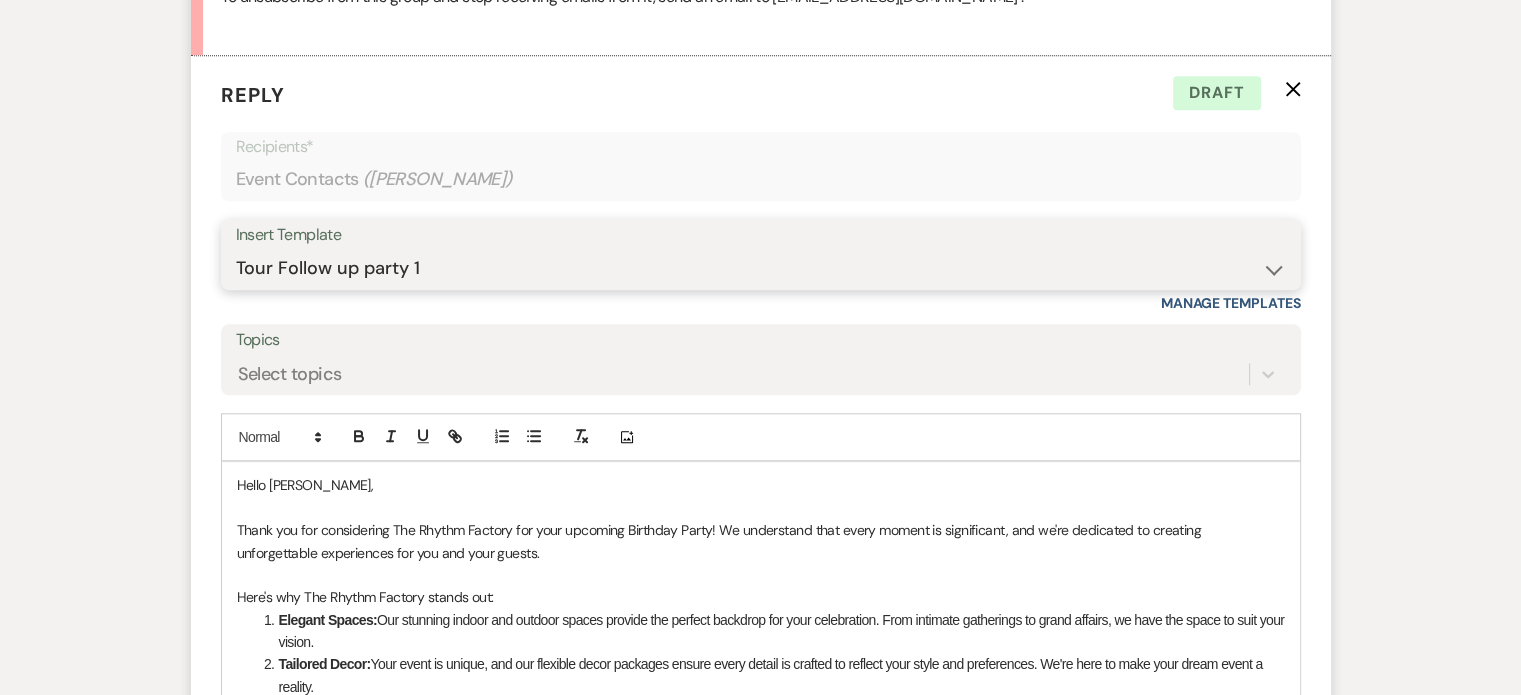 click on "-- Available Date I want PRICE More detail to give price Use our decor Wedding date available Wedding date not available Not Available Another look at our alternate dates Too Soon to book Baby Shower not available Price short Leave Us a Review Wedding Price shopper What Date? CONTRACT Tour Follow up wedding 1 Tour Follow up party 1 Tour Follow up wedding or party Rhythm Factory Weven Planning Portal Introduction (Booked Events) Tour Follow up 2 Contract - Follow up 1 Follow UP - 3rd Wedding Follow UP - 4th Wedding  Follow Up - Final Missed Tour Follow Up 1 Missed Tour Follow Up 2 Considering us No Tour Yet Tour Follow up BOOKING LINK 2nd Contract Follow up FINAL CONTRACT NOT SIGNED LETTER PAST DUE #1 Someone else wants your date No Tour Yet 2nd Follow up No Tour Yet 3rd Follow up Leave Us a Review 2nd Follow Up Leave Us a Review 3rd Follow Up Too soon but lets do a tour Price Short 2 No Consultation without payment  Video Rhythm Factory Planning Portal Introduction (Booked Events) Virtual Tour  Moving" at bounding box center [761, 268] 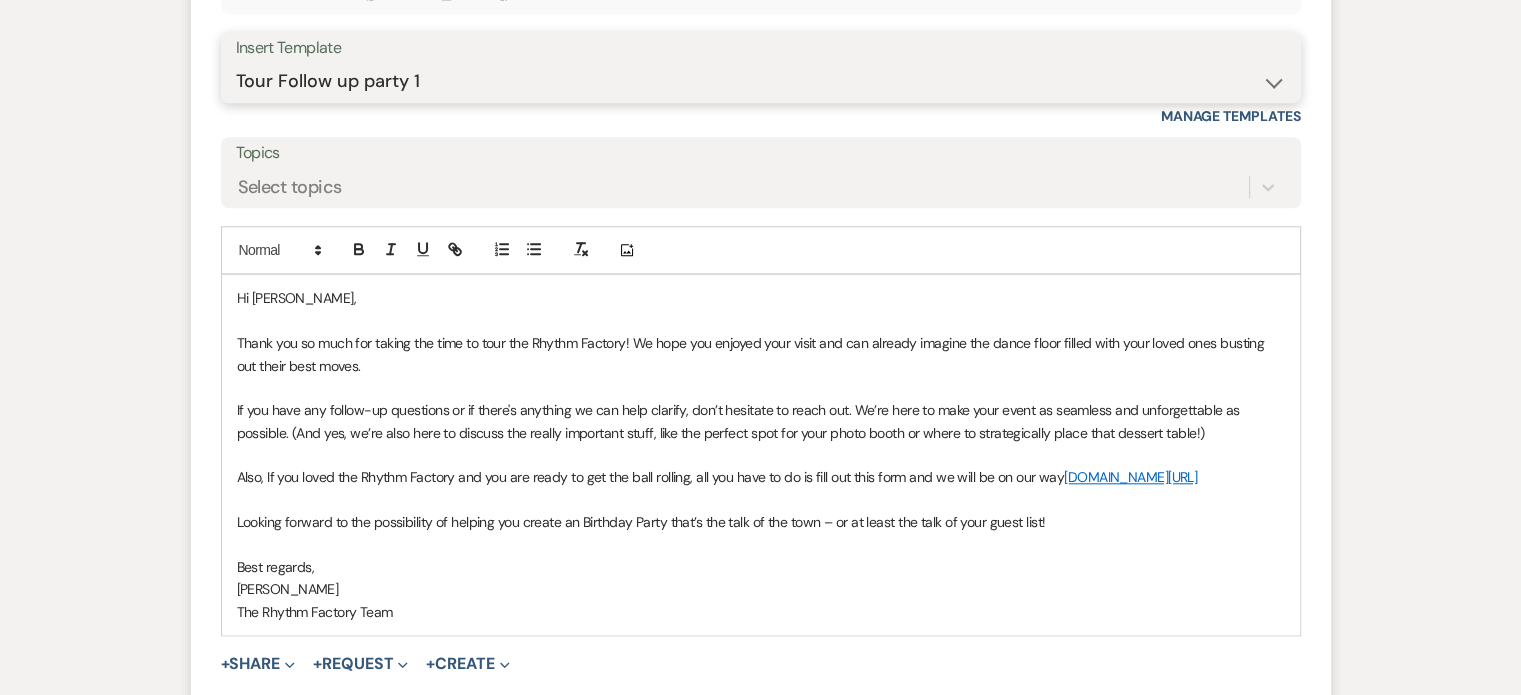scroll, scrollTop: 2072, scrollLeft: 0, axis: vertical 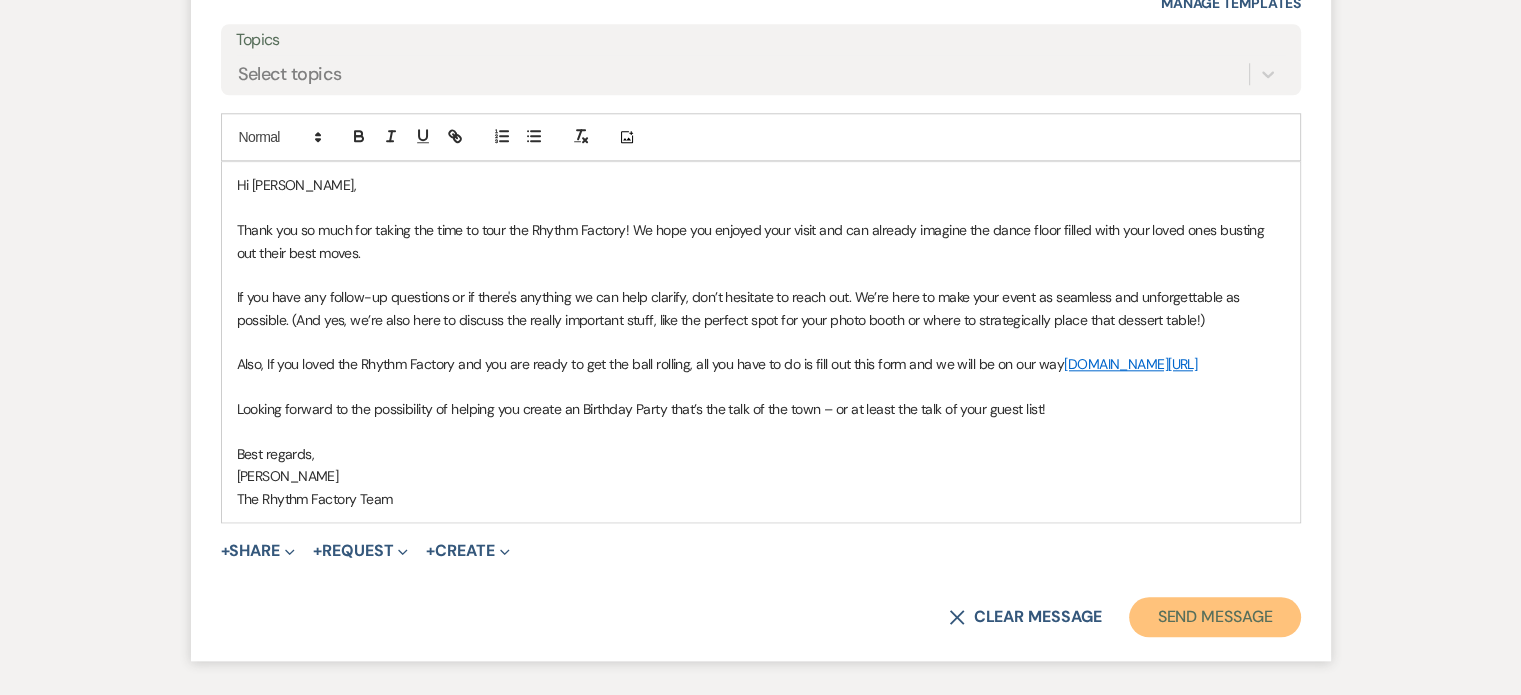 click on "Send Message" at bounding box center [1214, 617] 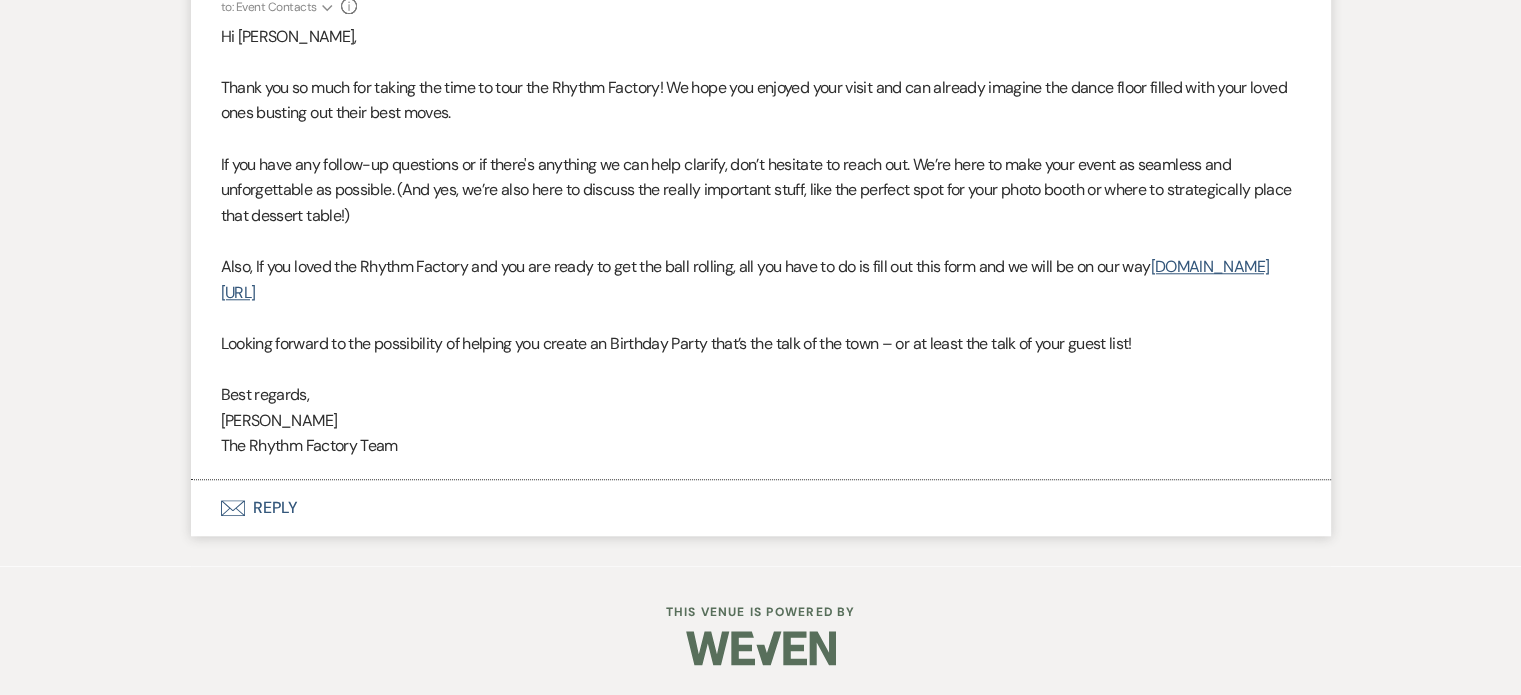 scroll, scrollTop: 1873, scrollLeft: 0, axis: vertical 